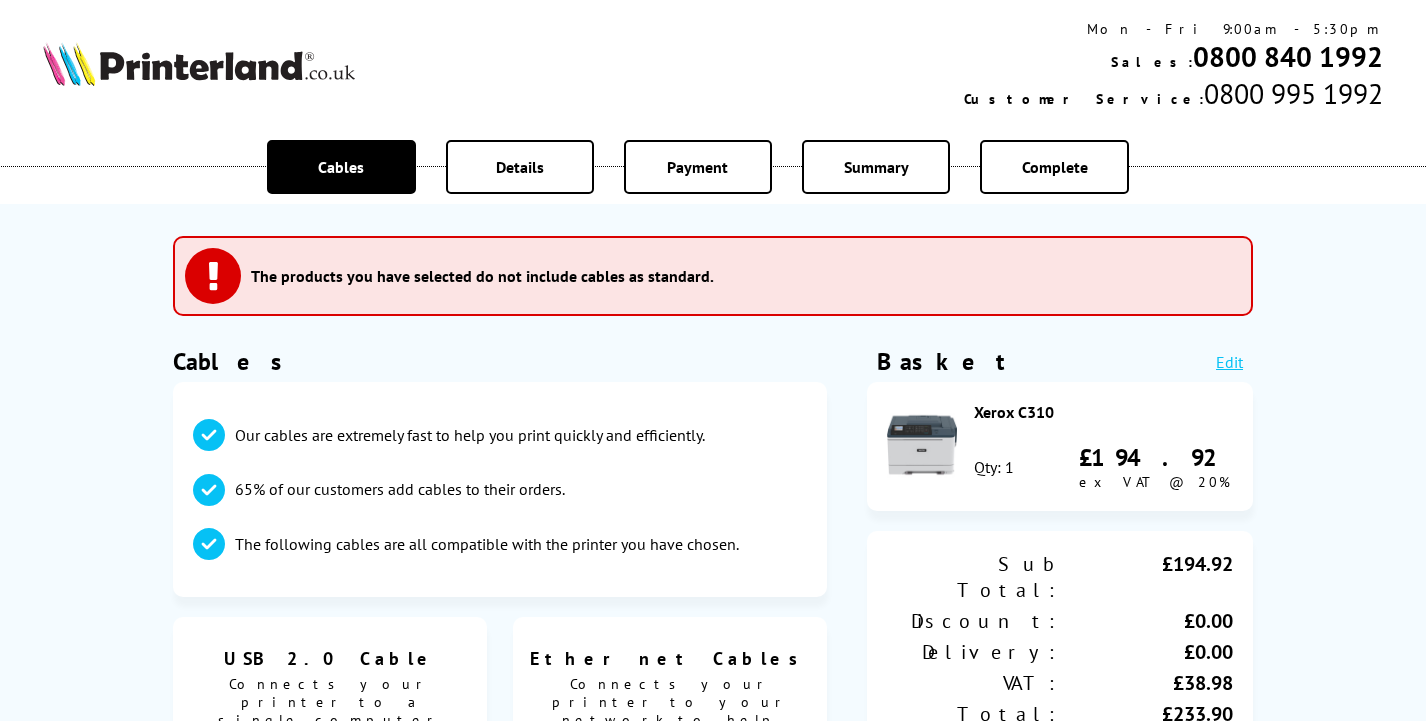 scroll, scrollTop: 0, scrollLeft: 0, axis: both 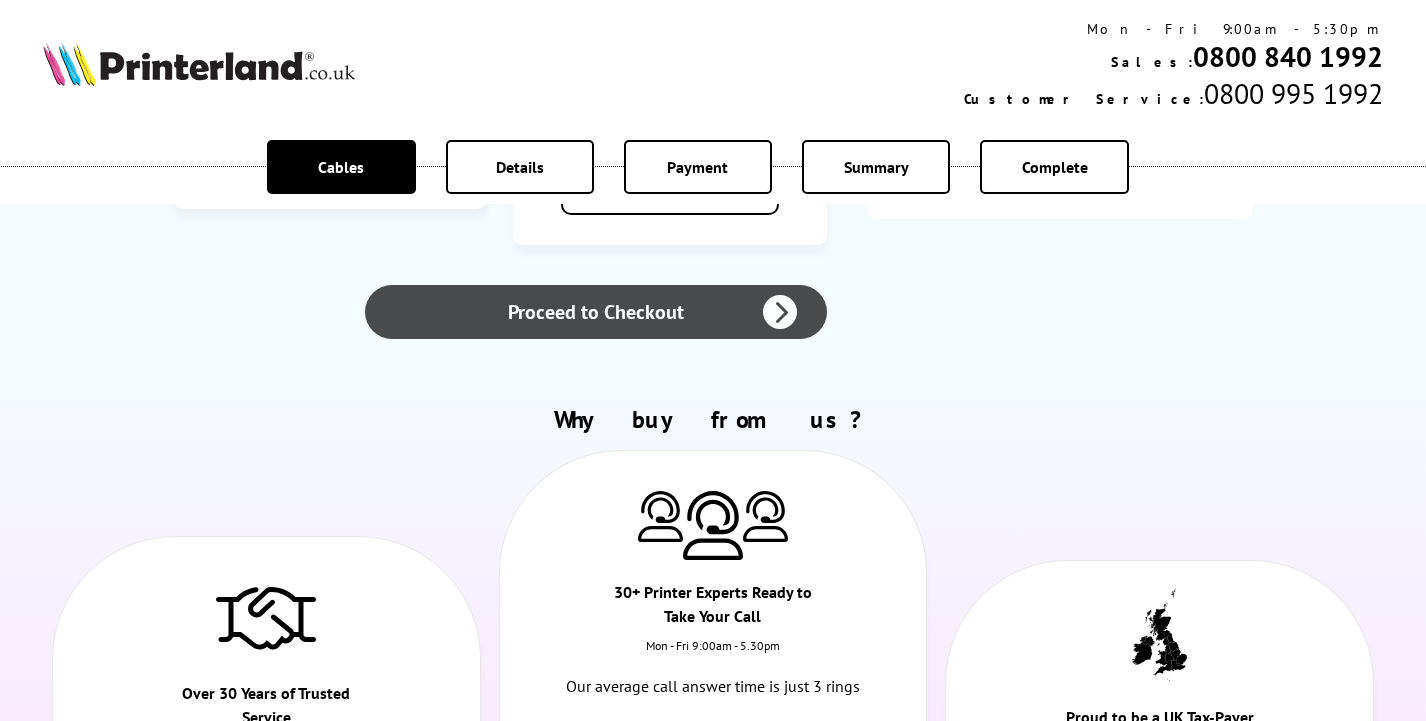 click on "Proceed to Checkout" at bounding box center (596, 312) 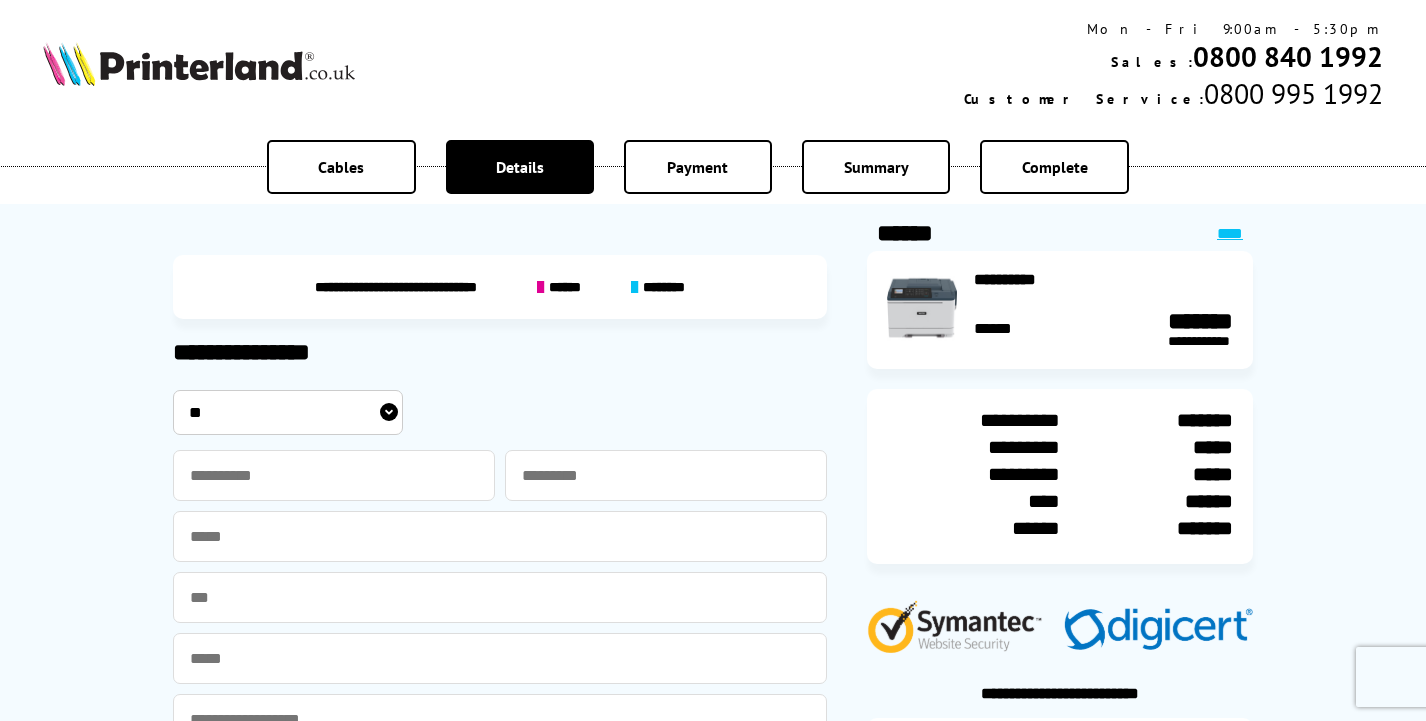 scroll, scrollTop: 0, scrollLeft: 0, axis: both 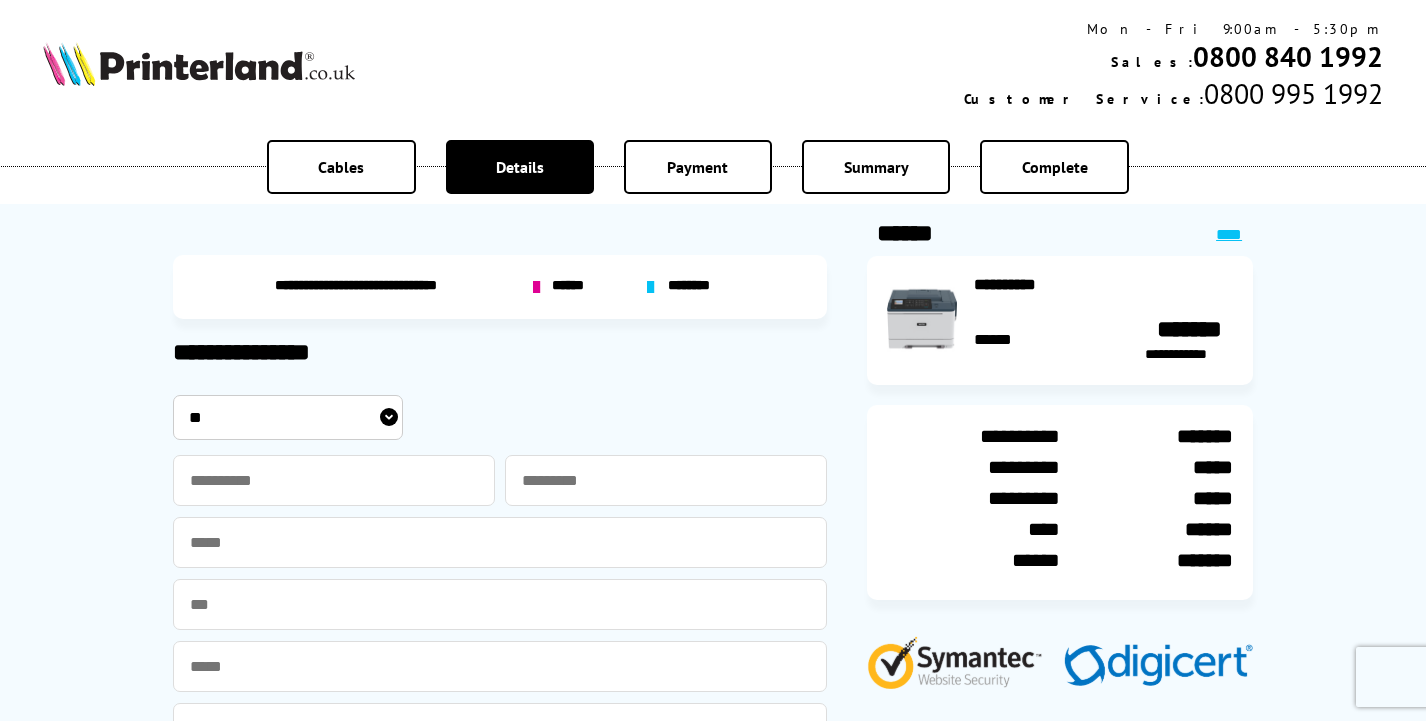 select on "****" 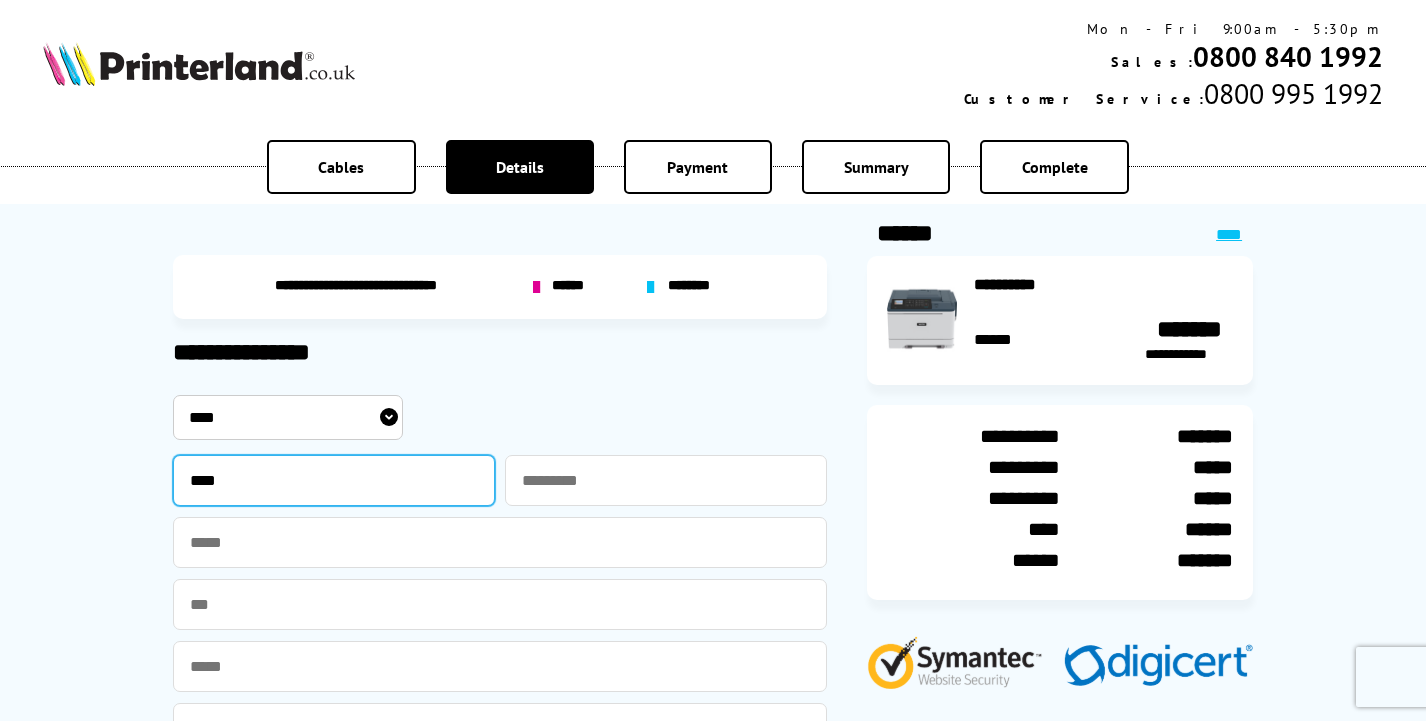 type on "****" 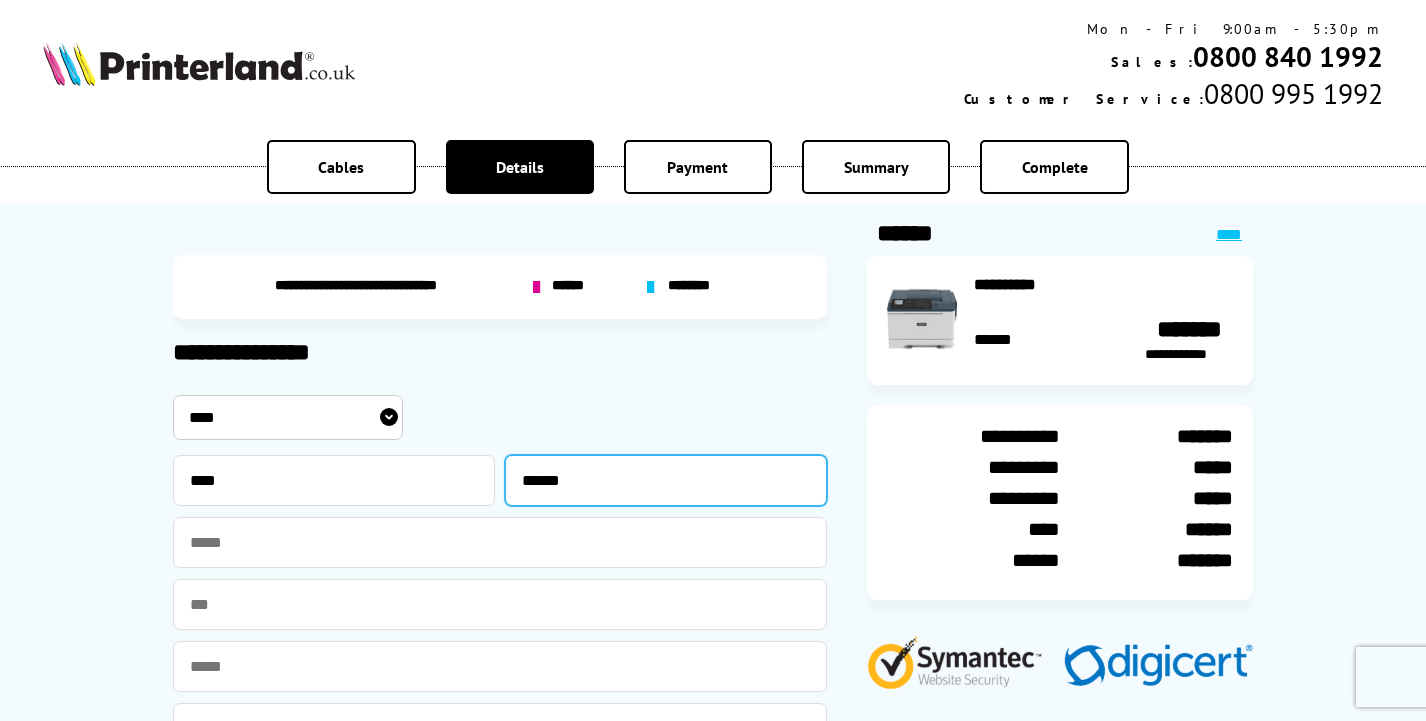 type on "******" 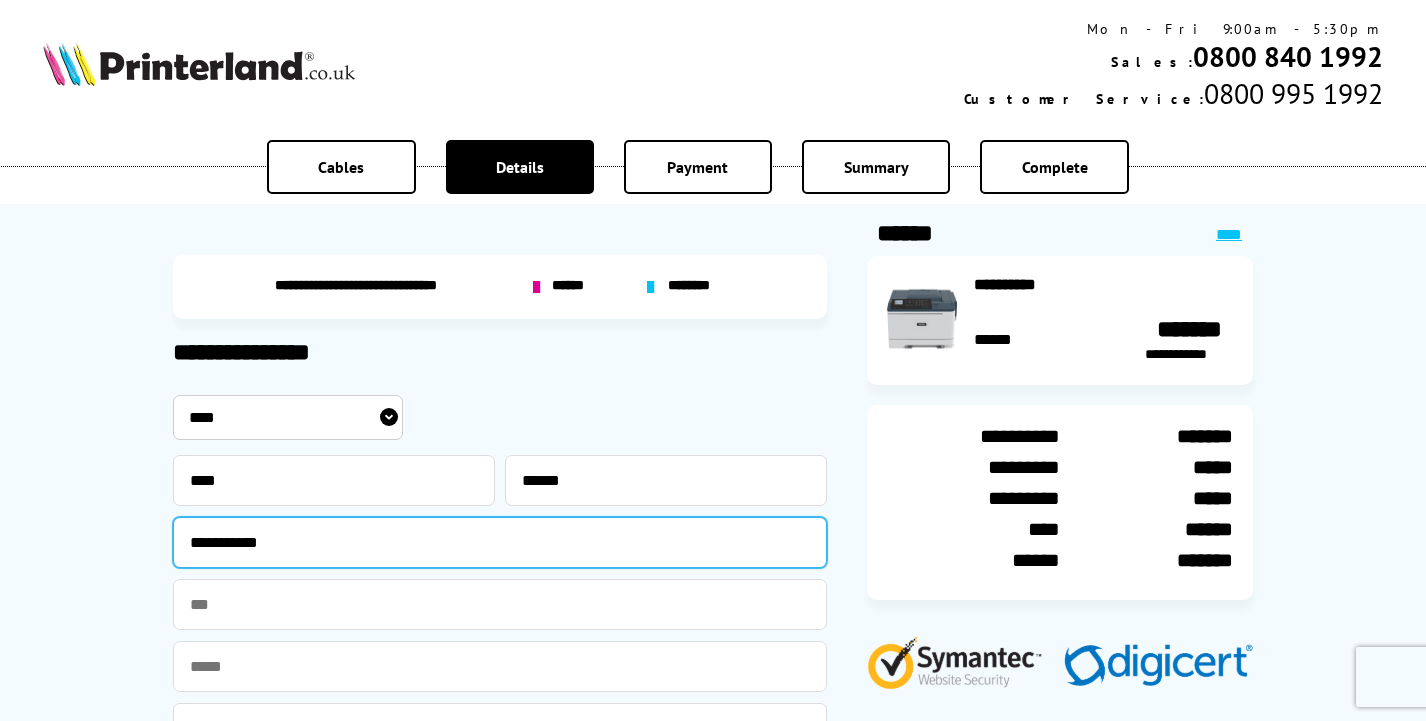 type on "**********" 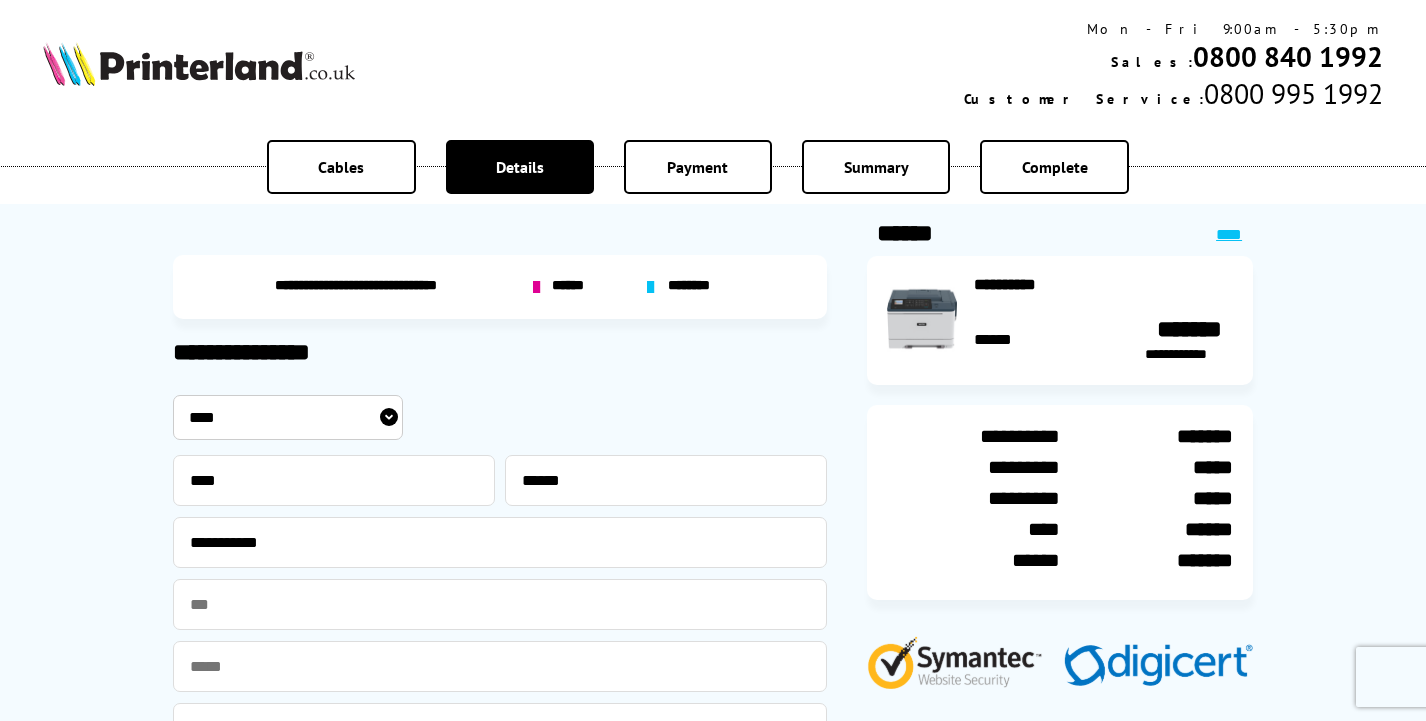 click on "**********" at bounding box center (713, 571) 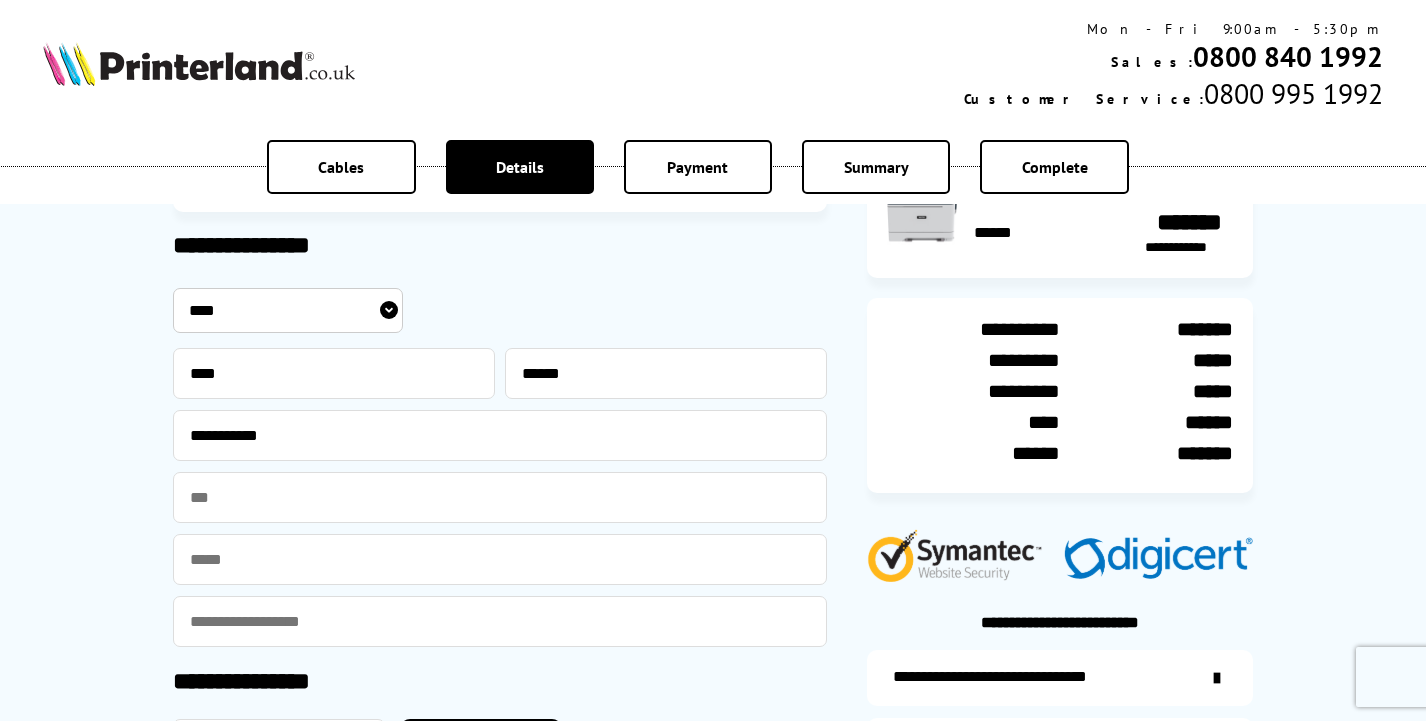 scroll, scrollTop: 121, scrollLeft: 0, axis: vertical 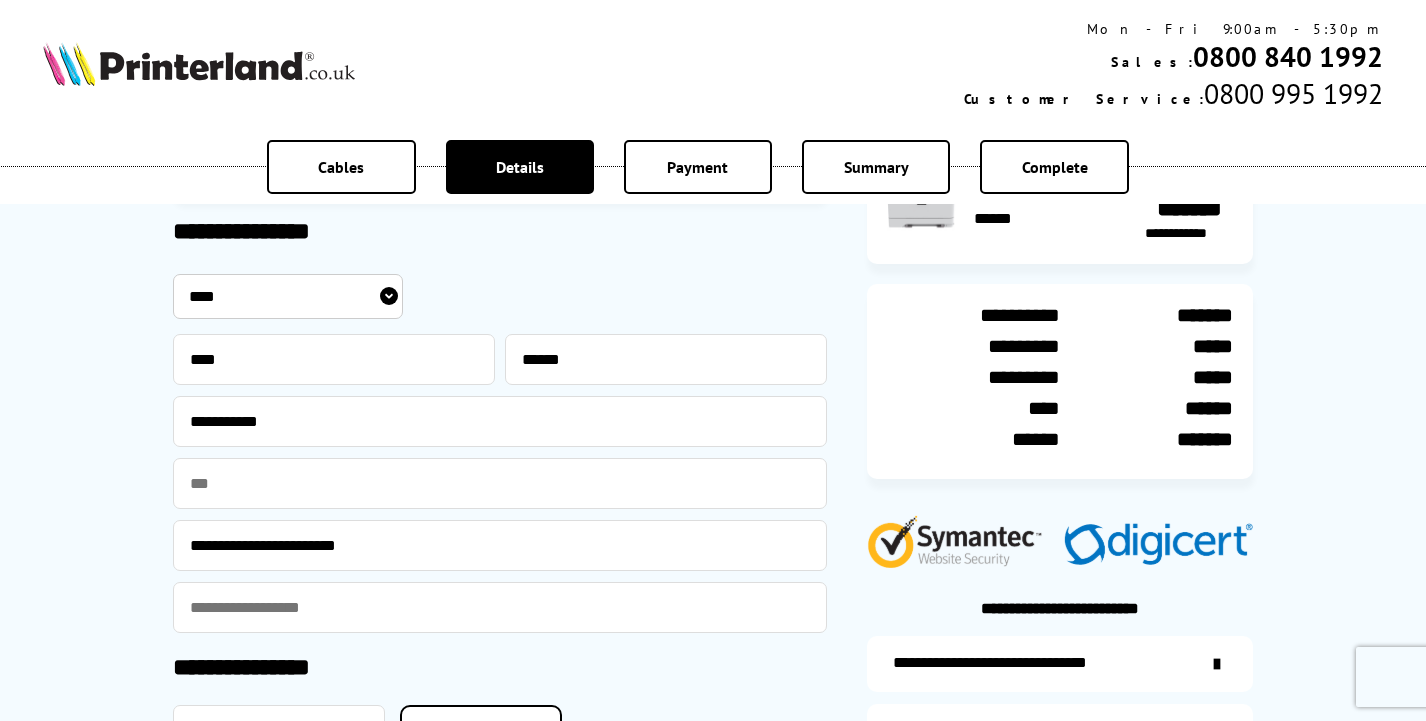 type on "**********" 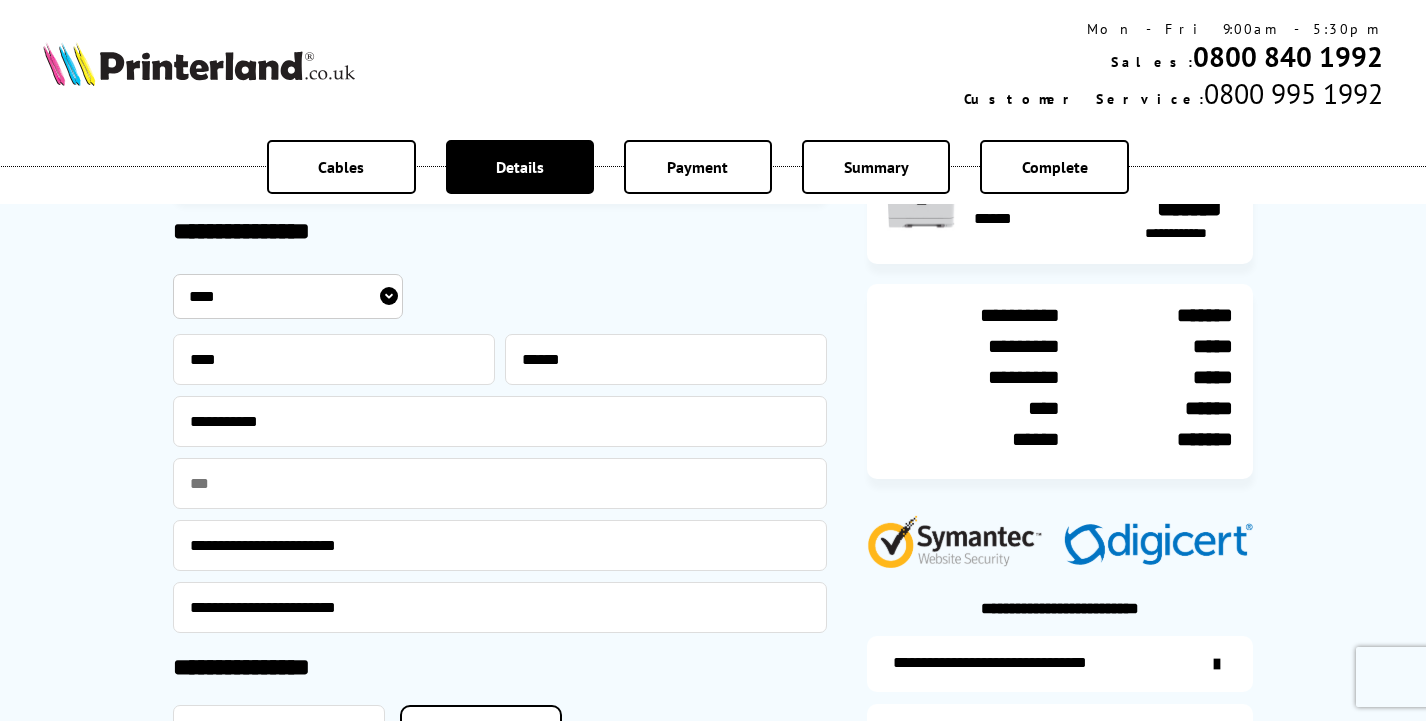 type on "**********" 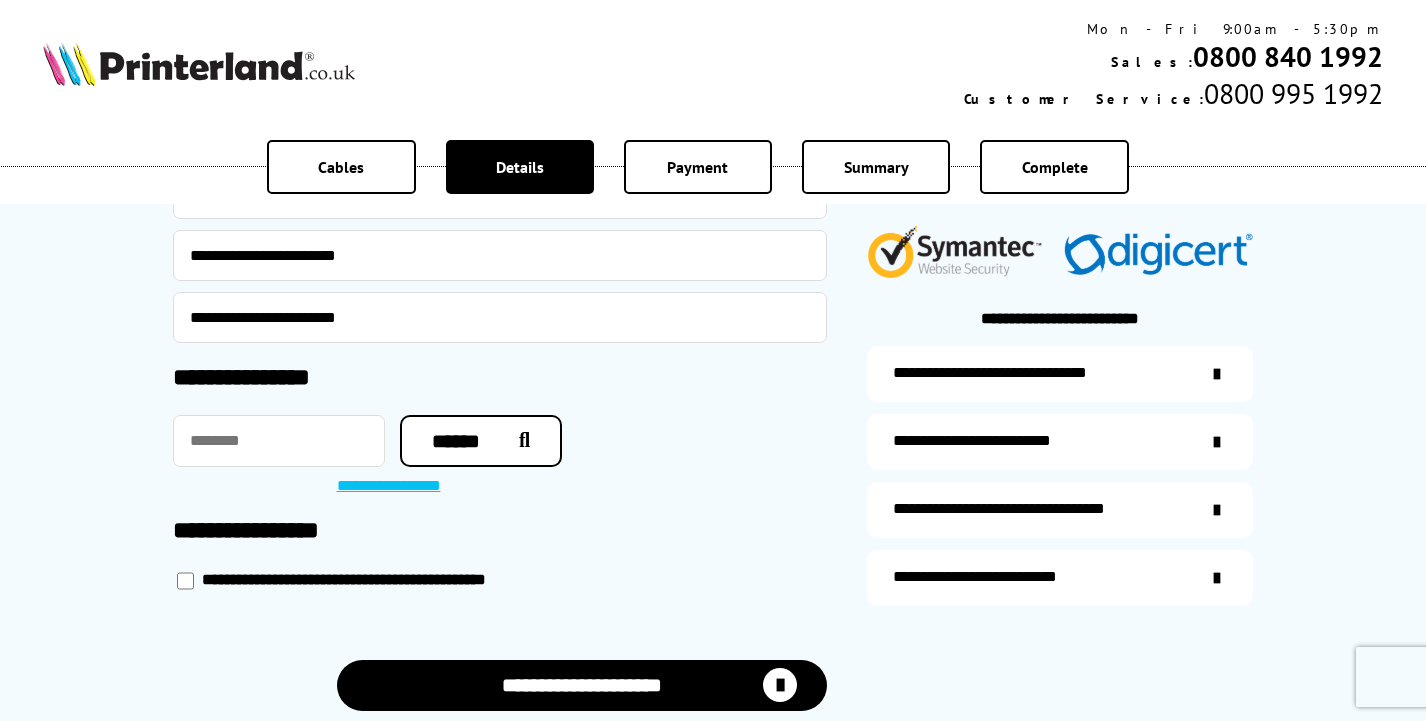 scroll, scrollTop: 413, scrollLeft: 0, axis: vertical 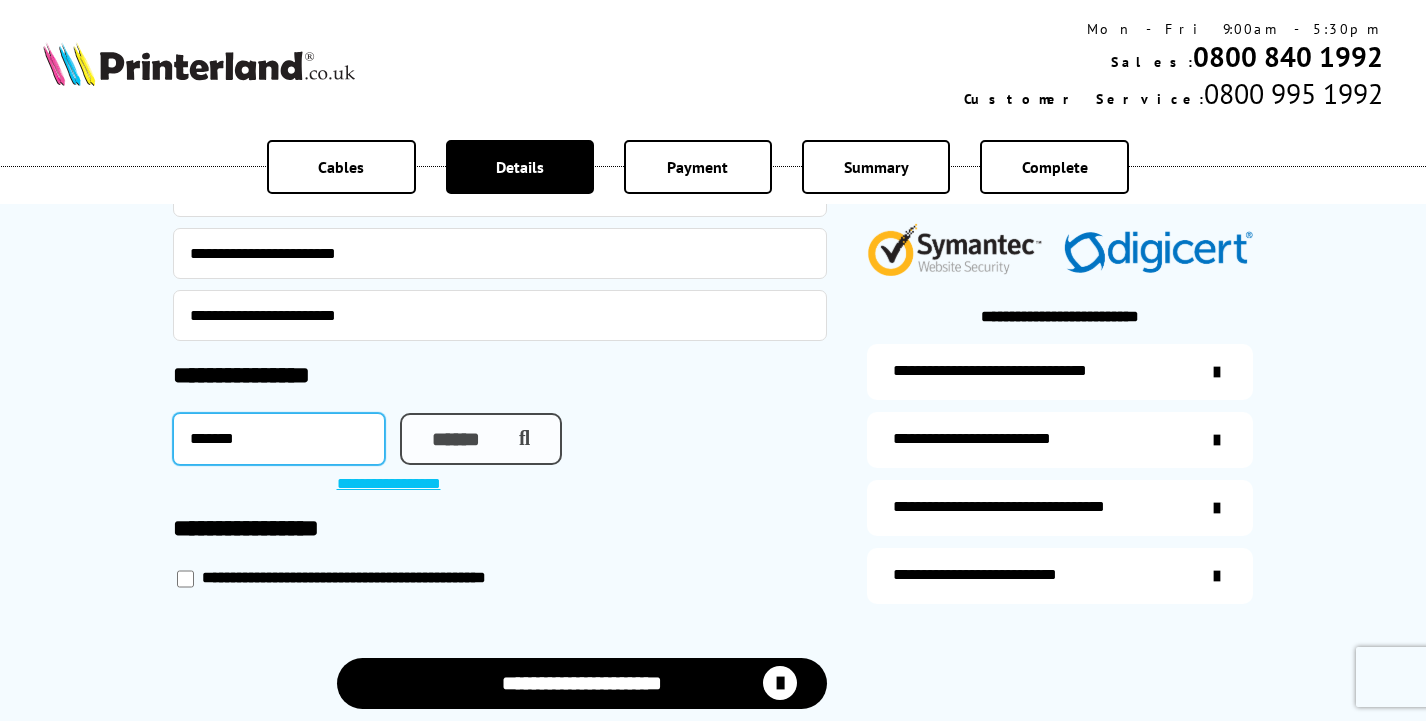 type on "*******" 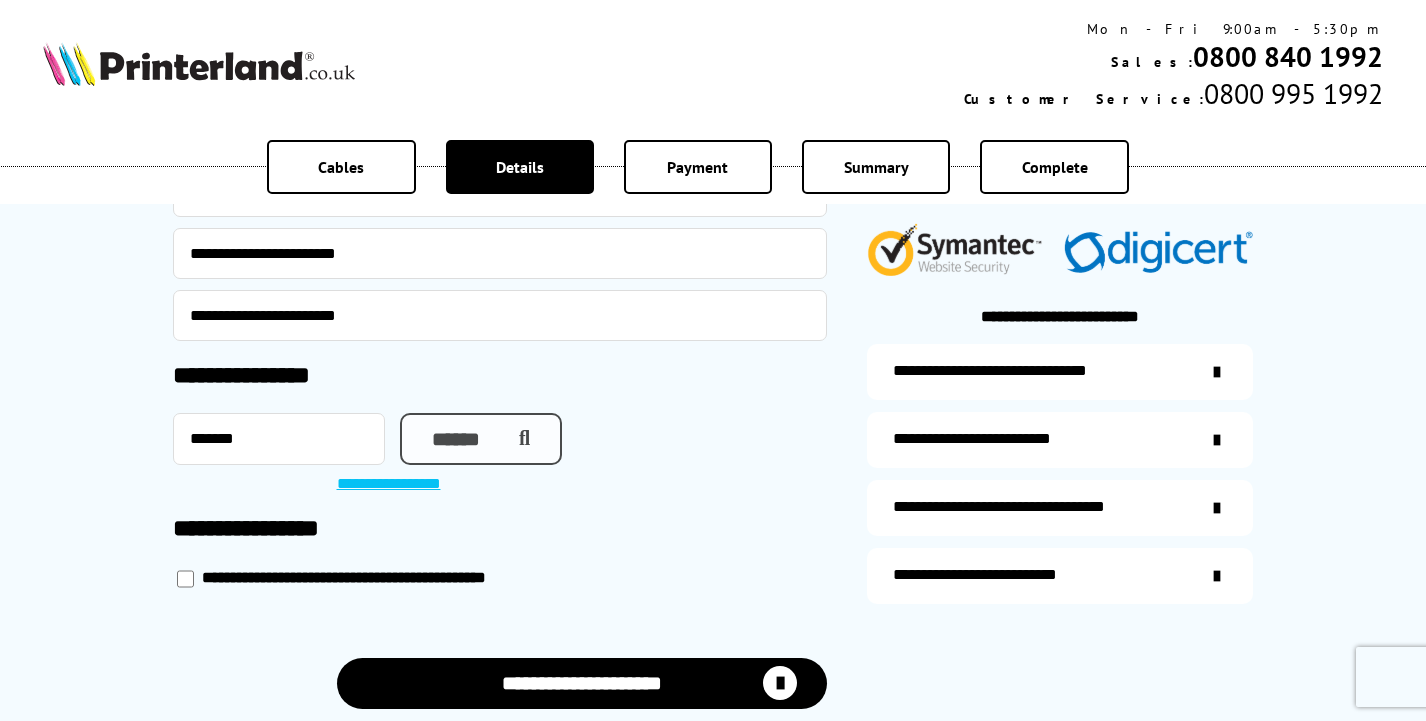 click on "******" at bounding box center (481, 439) 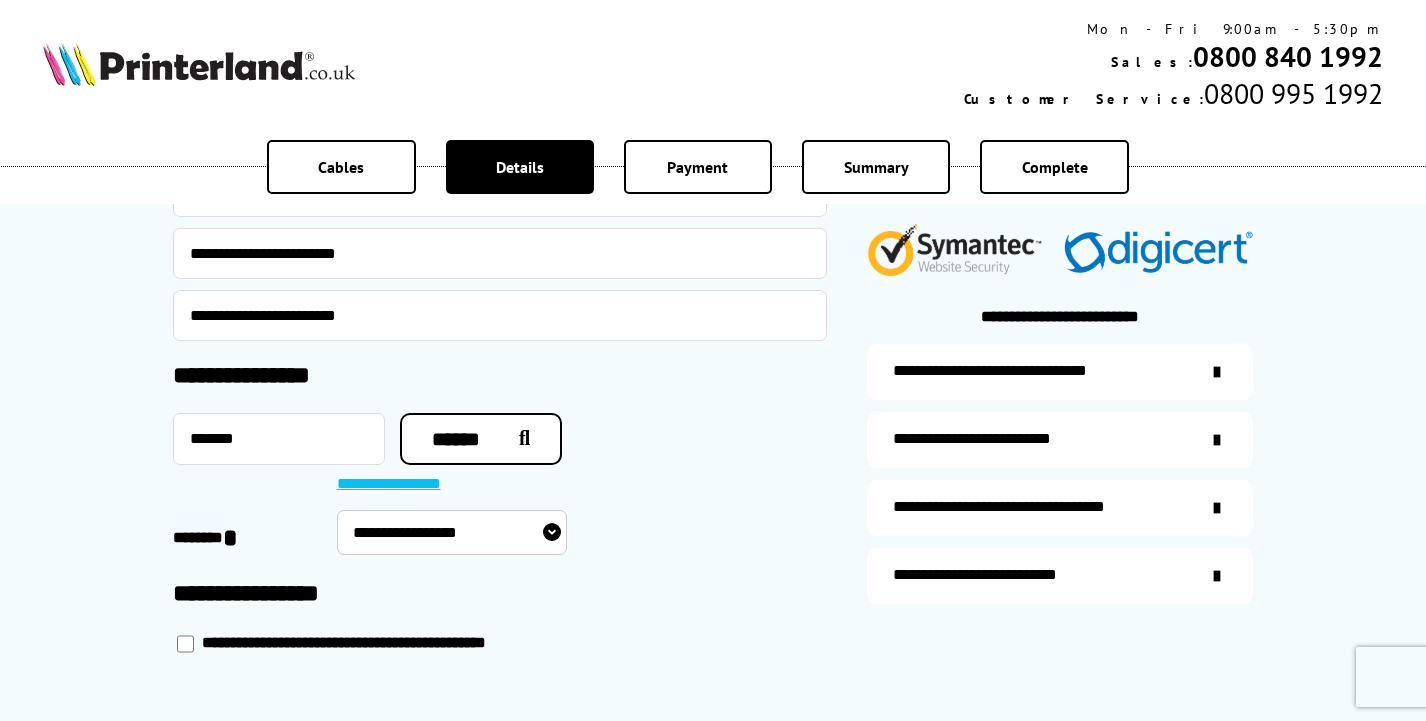 select on "**********" 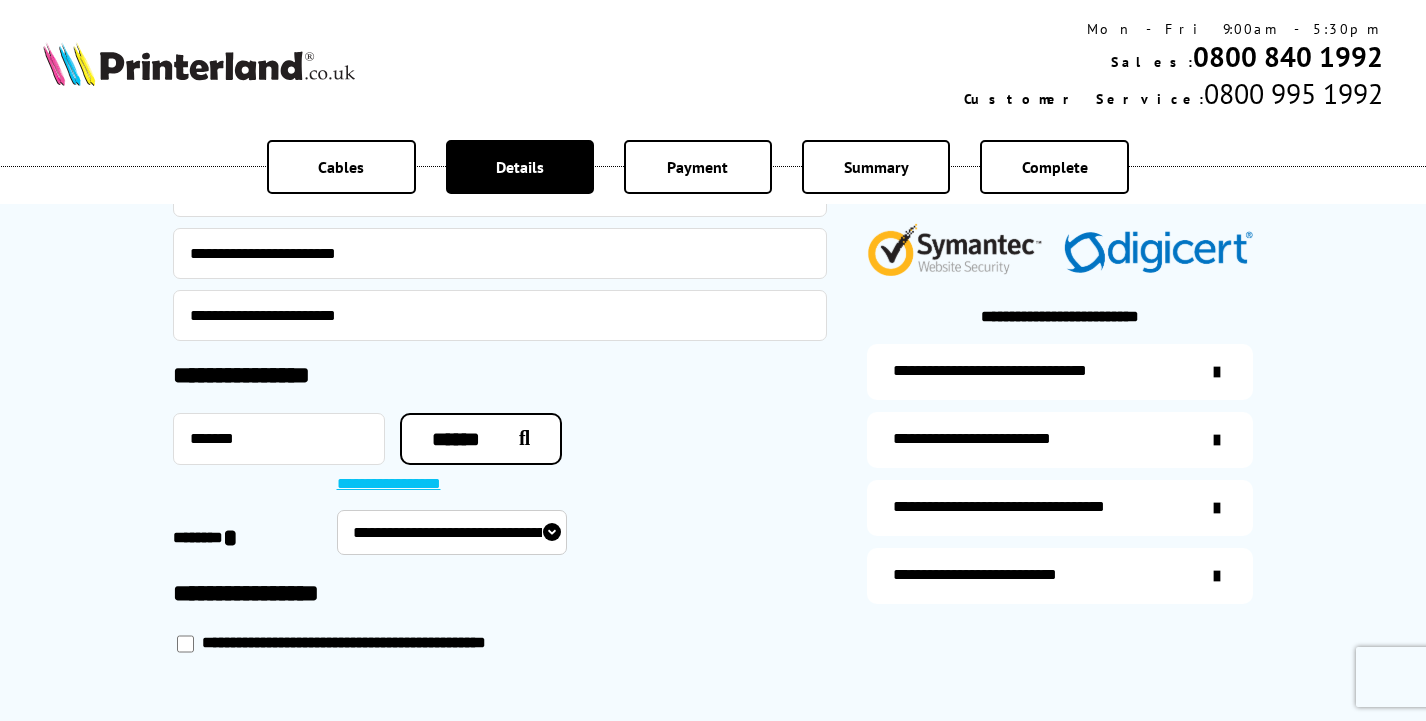 click on "**********" at bounding box center (500, 461) 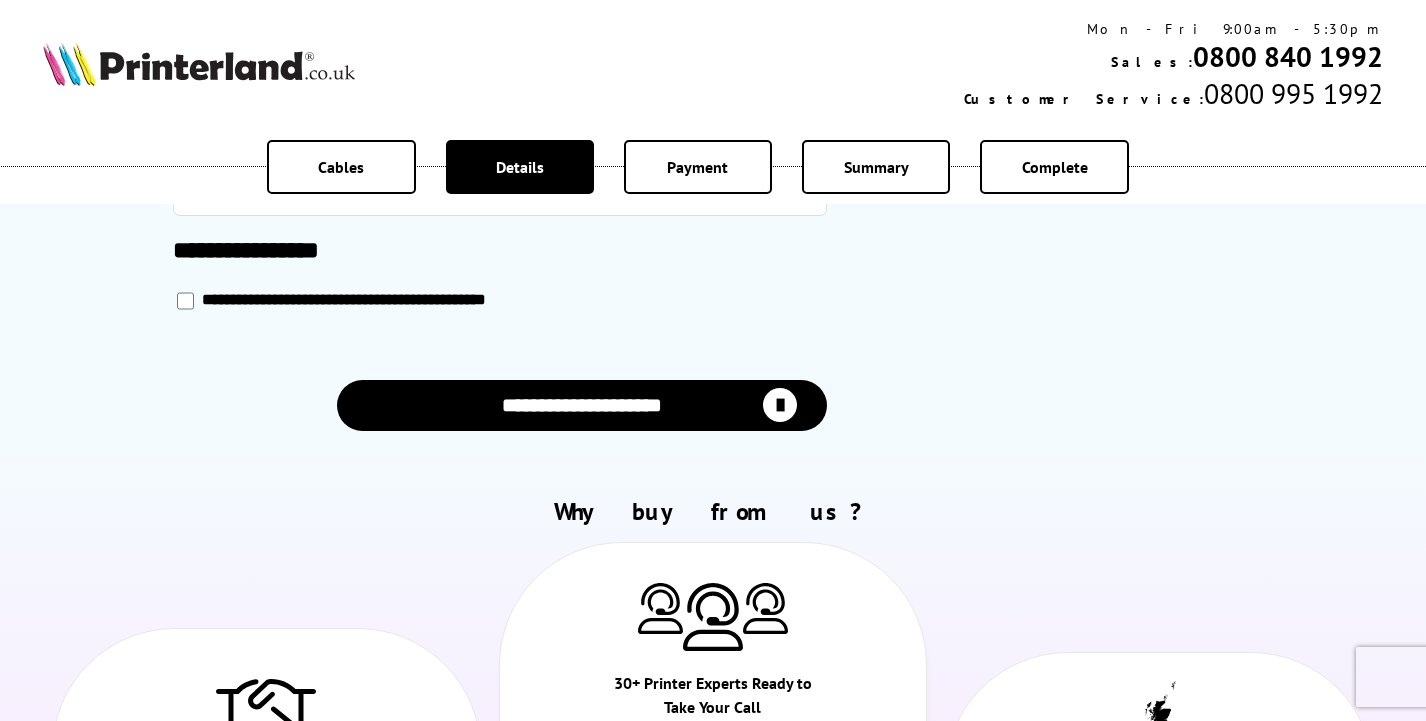 scroll, scrollTop: 1119, scrollLeft: 0, axis: vertical 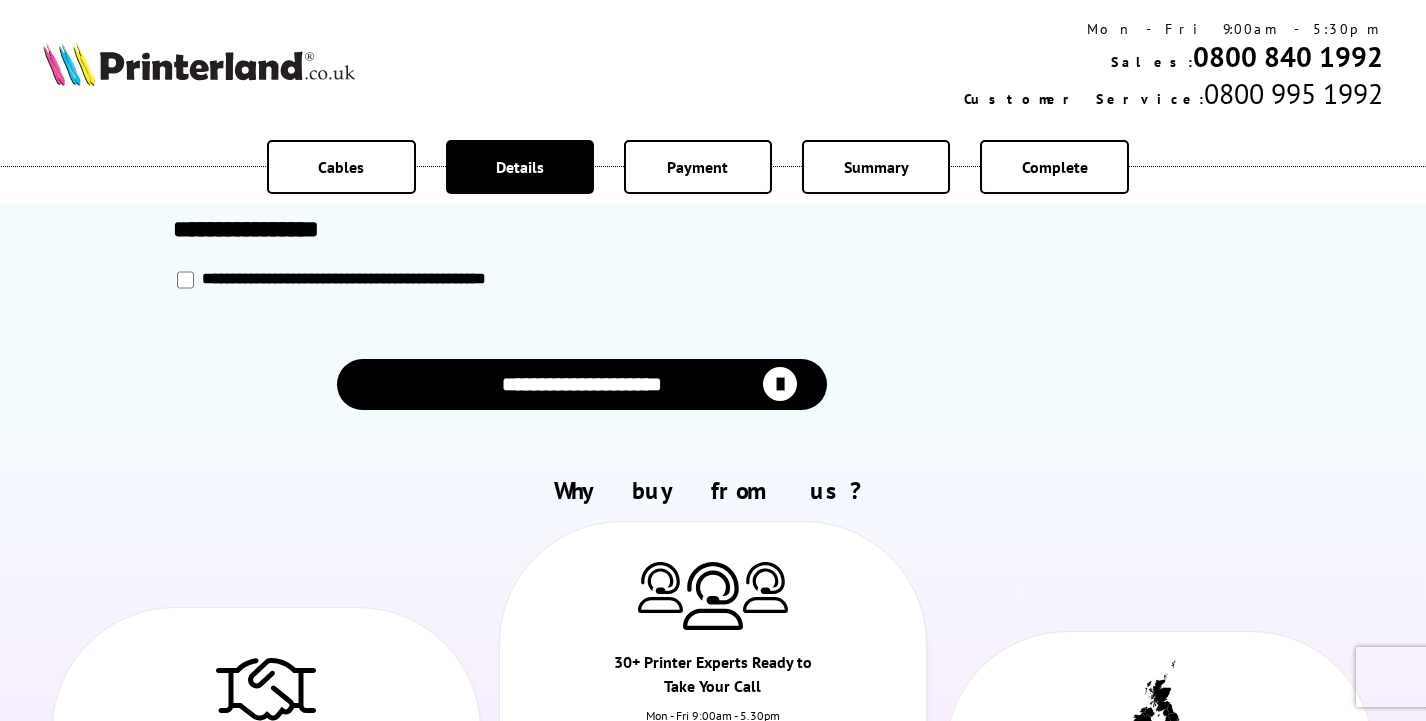 click on "**********" at bounding box center [582, 384] 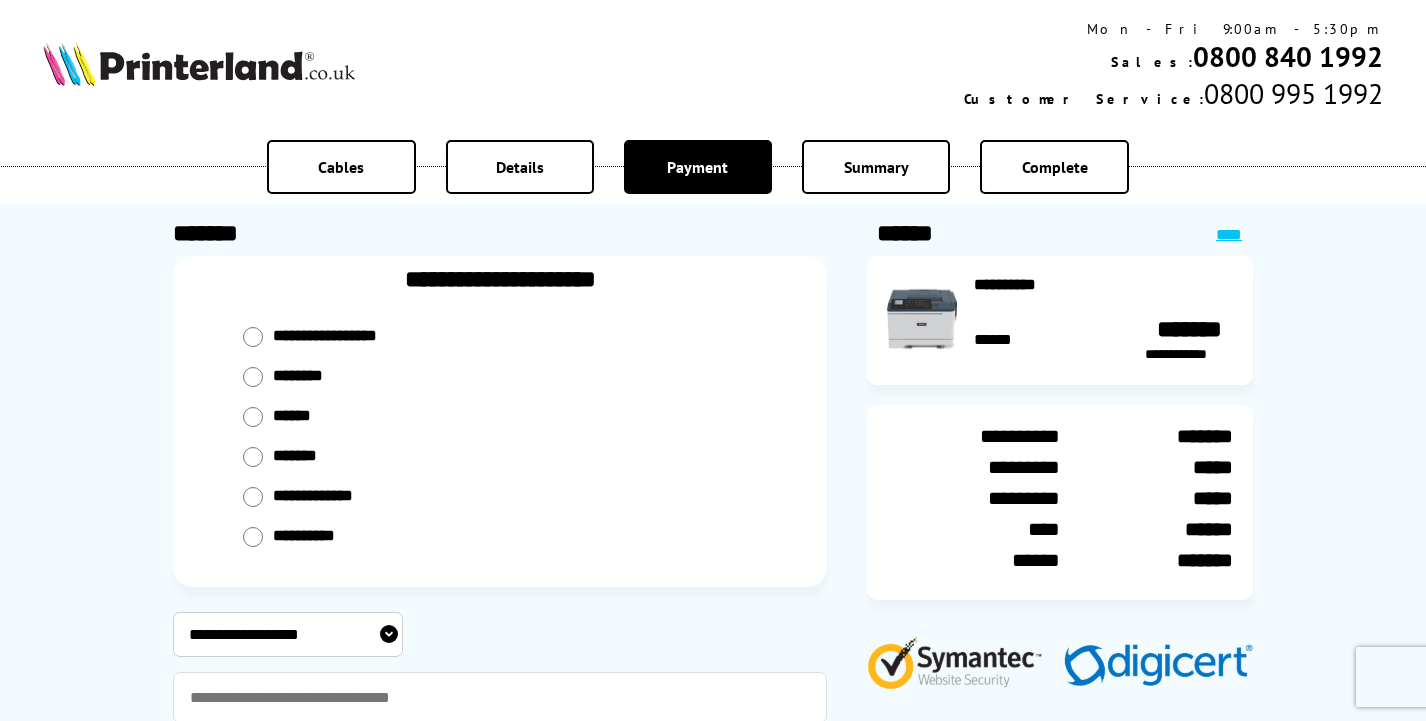 scroll, scrollTop: 0, scrollLeft: 0, axis: both 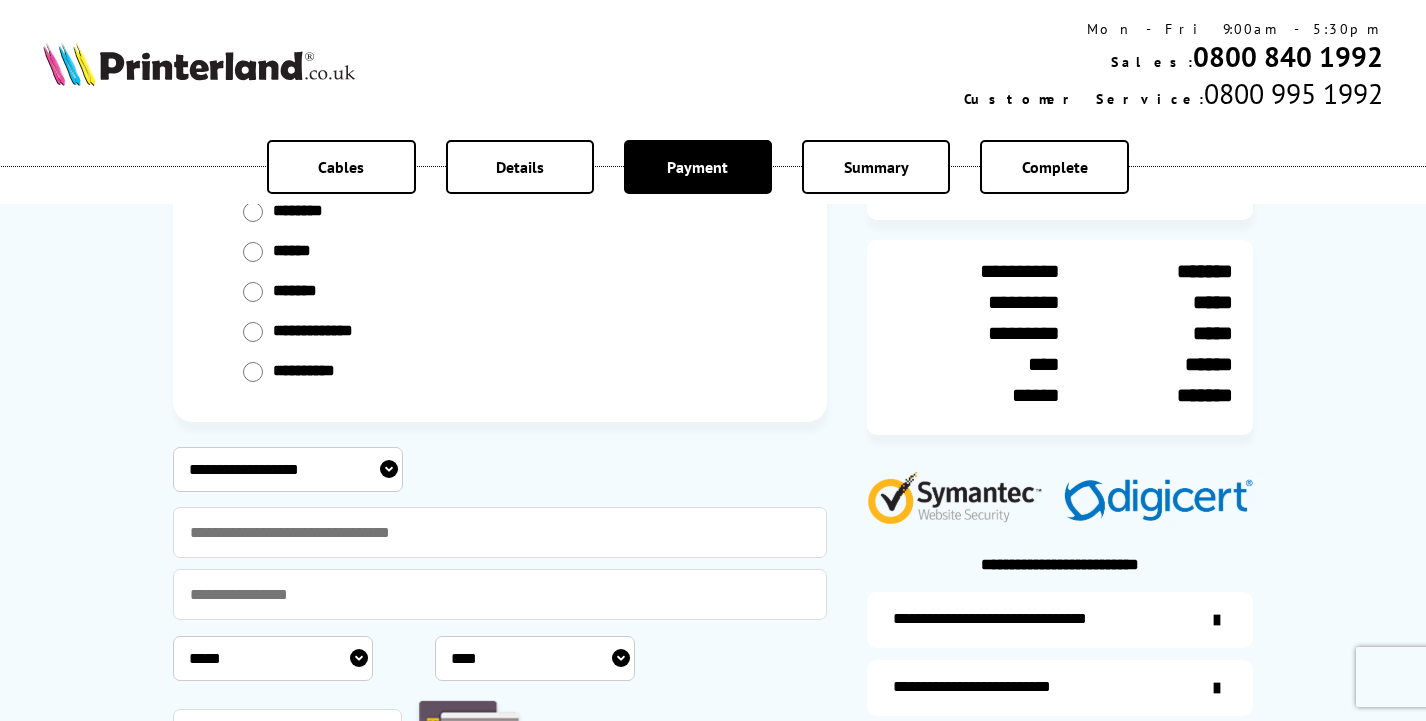 select on "**********" 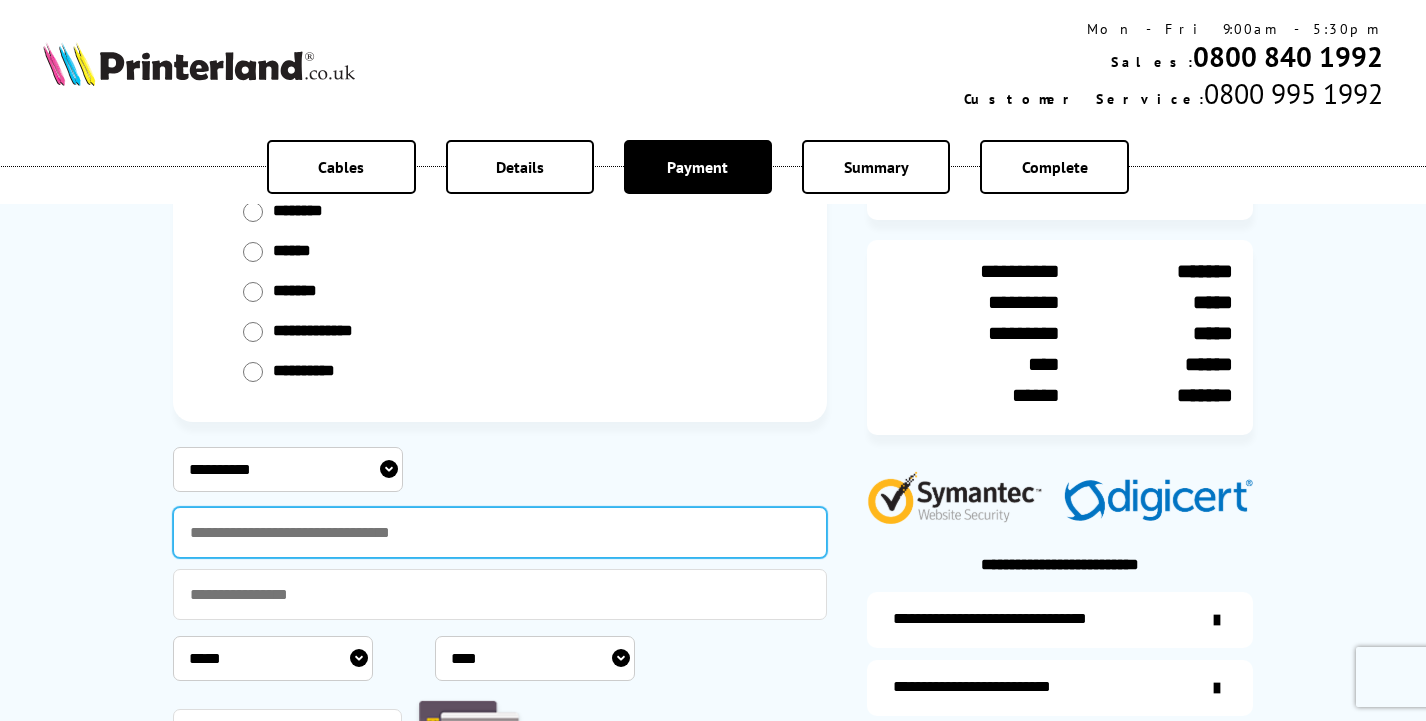 click at bounding box center [500, 532] 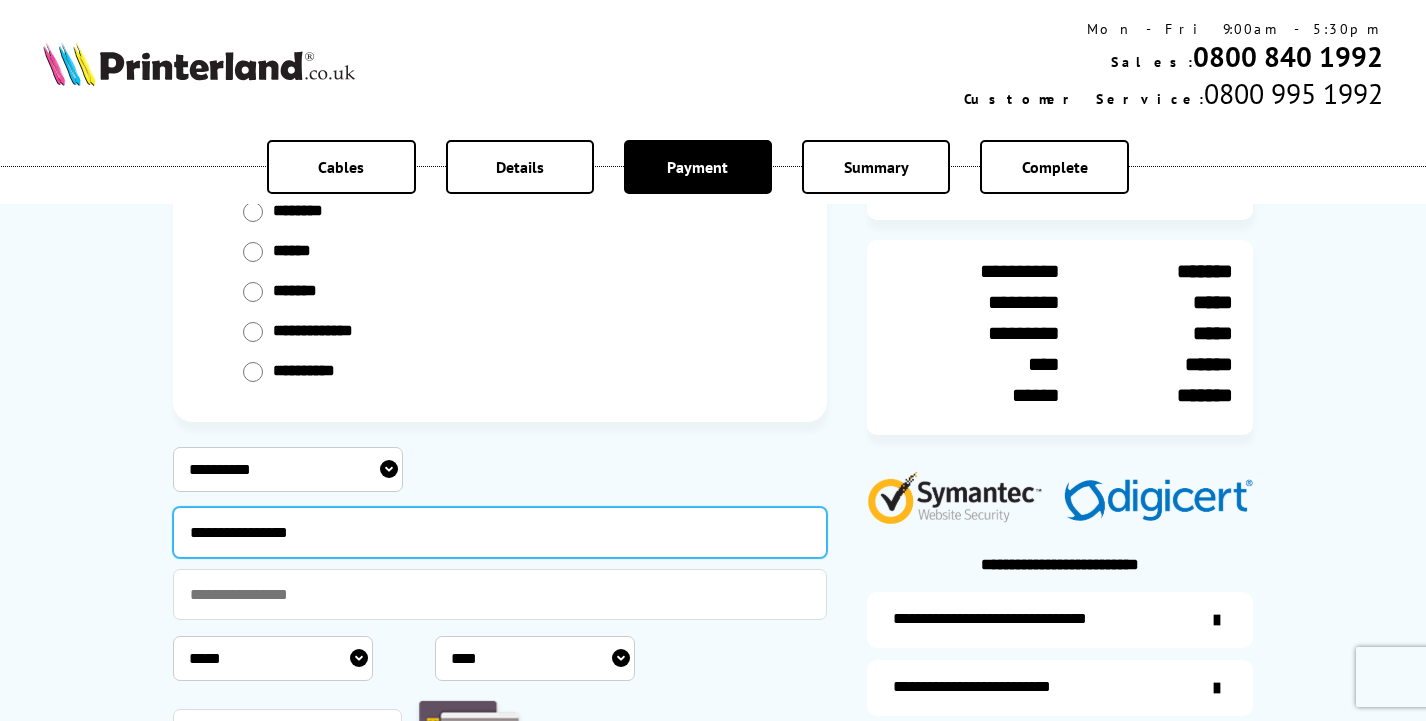 type on "**********" 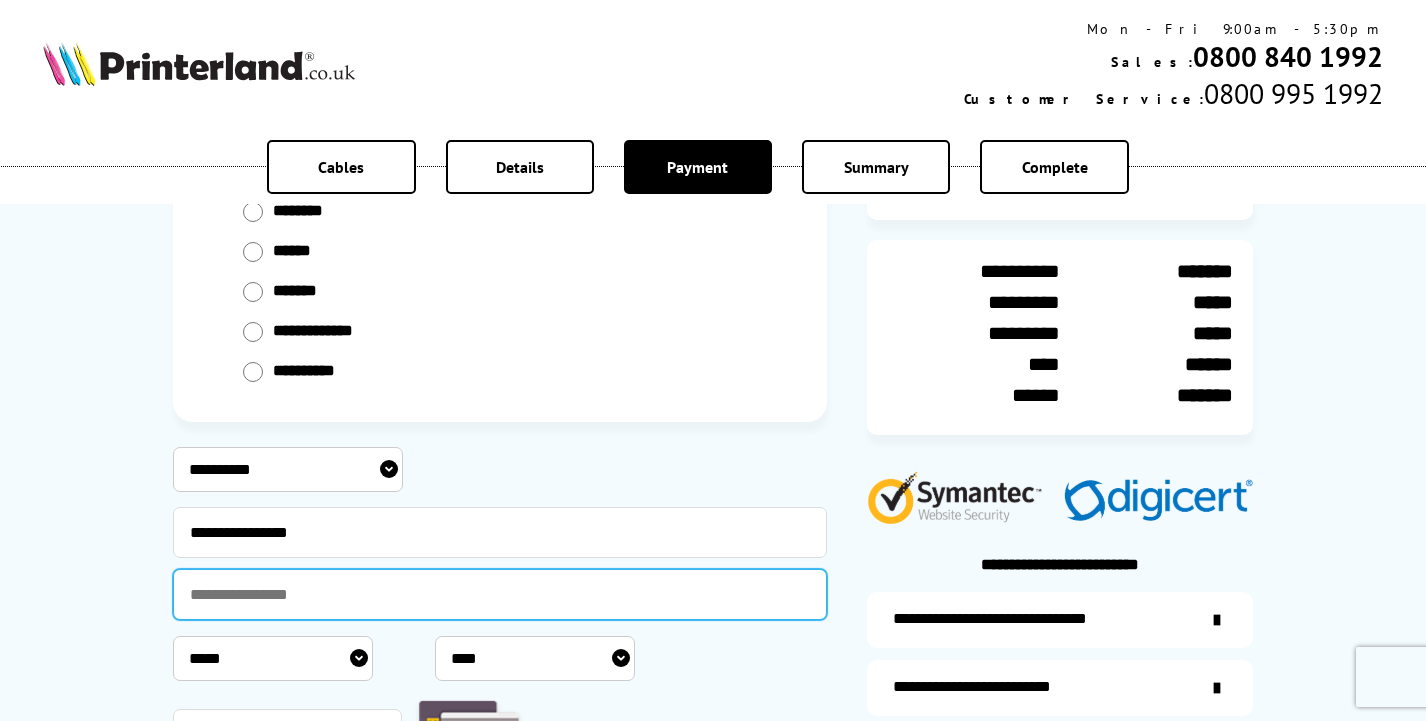 click at bounding box center (500, 594) 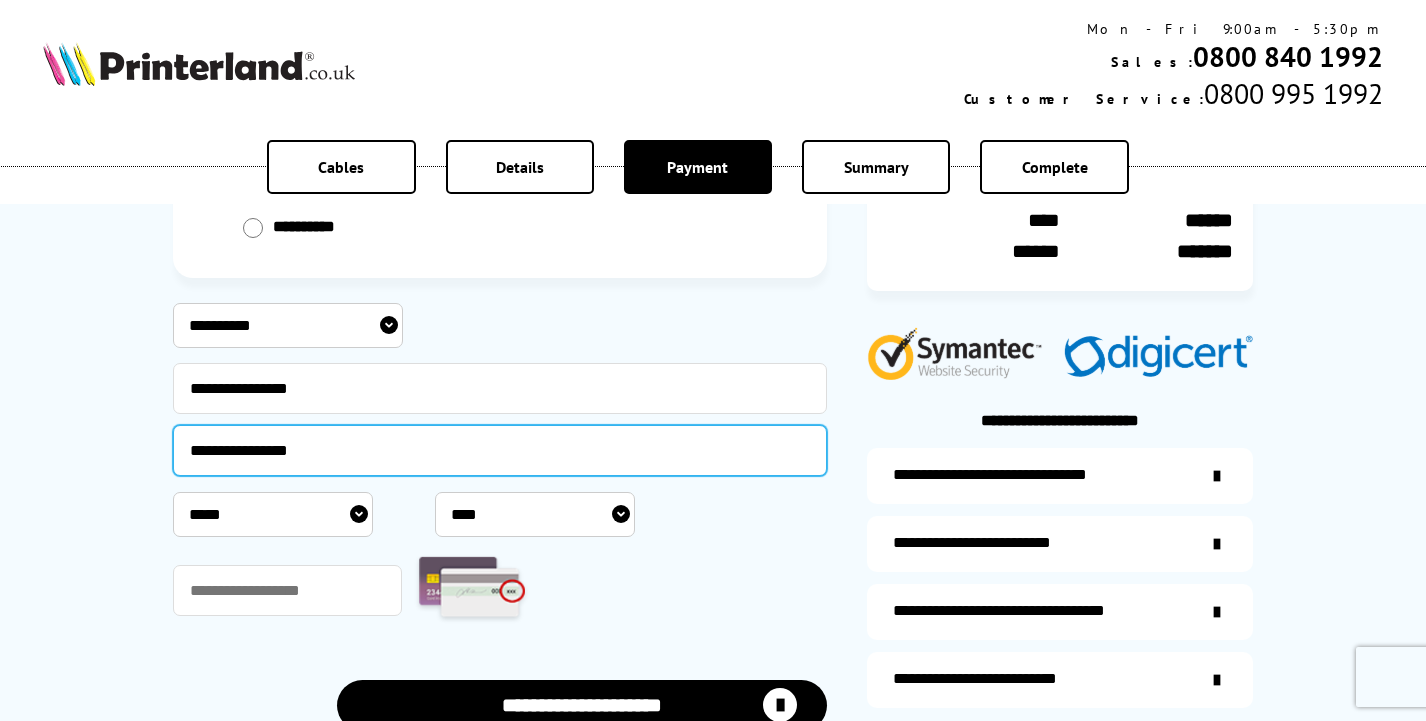 scroll, scrollTop: 329, scrollLeft: 0, axis: vertical 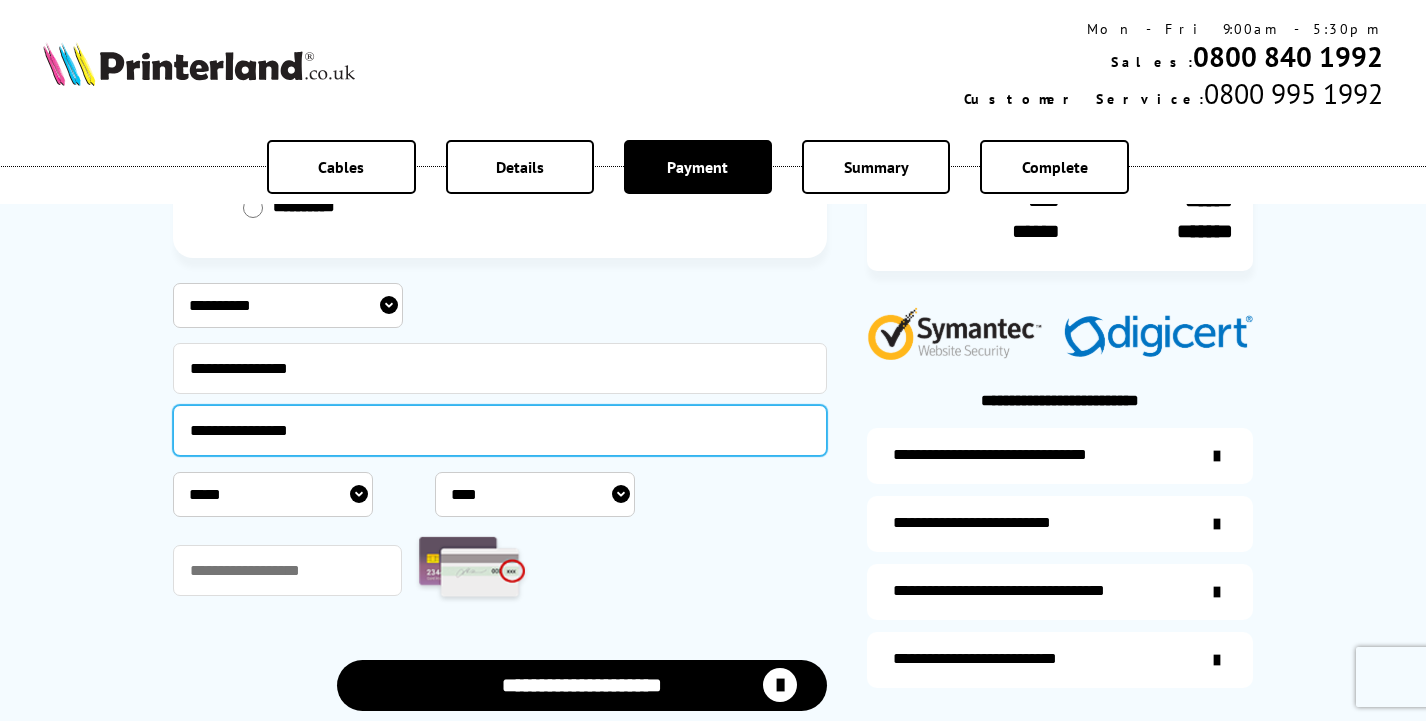type on "**********" 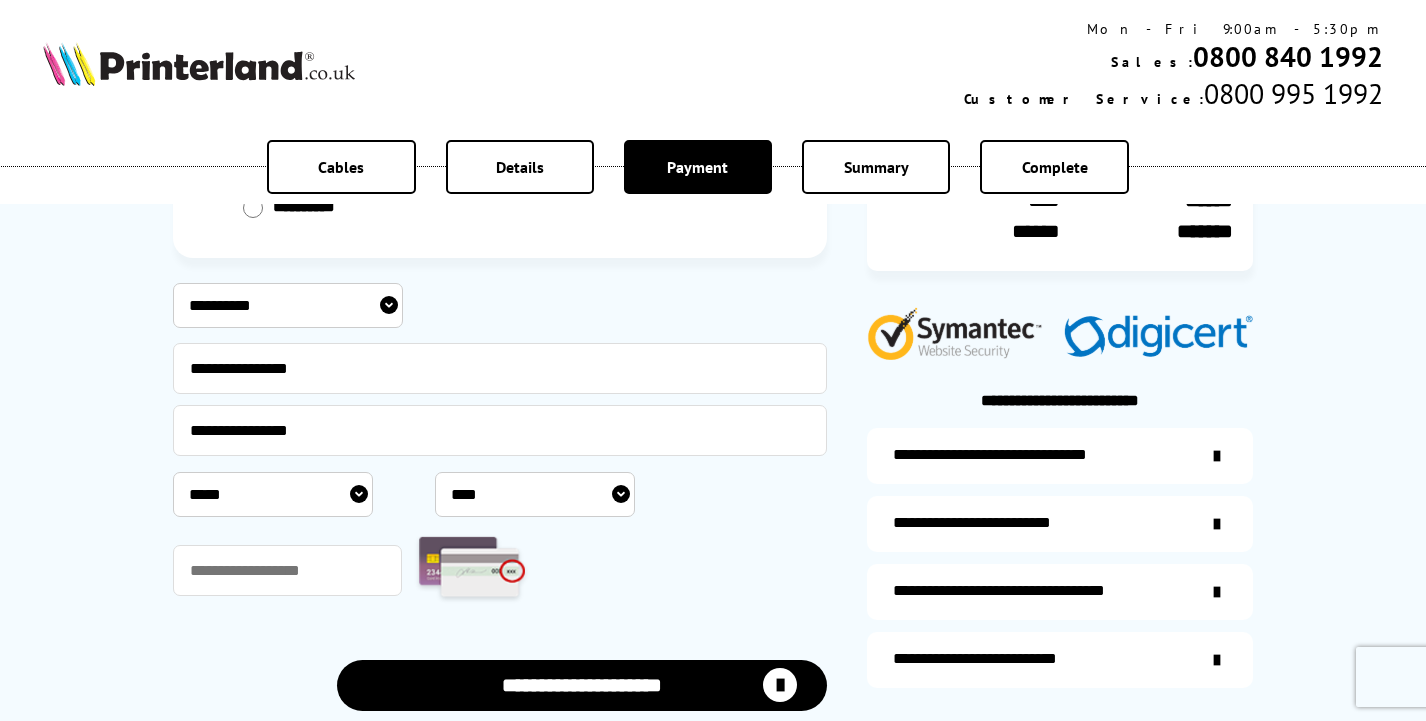 select on "*" 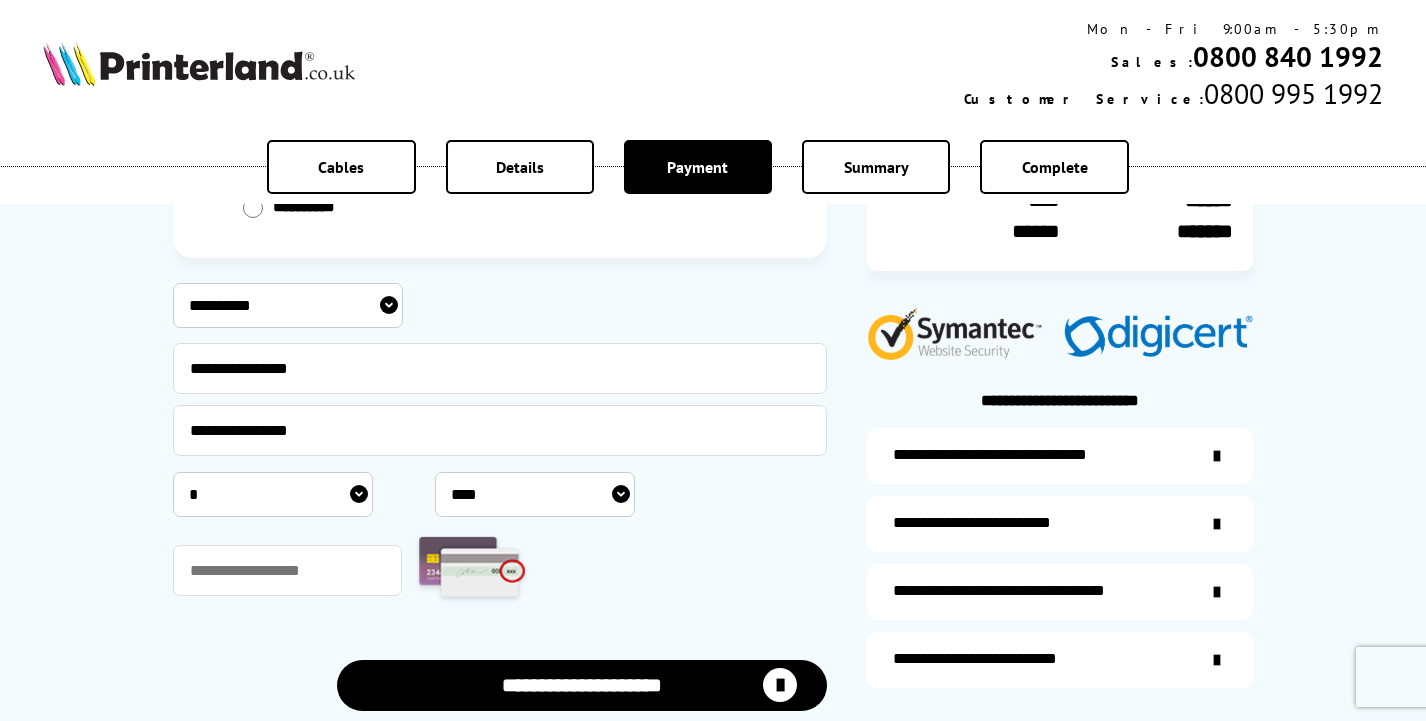 select on "****" 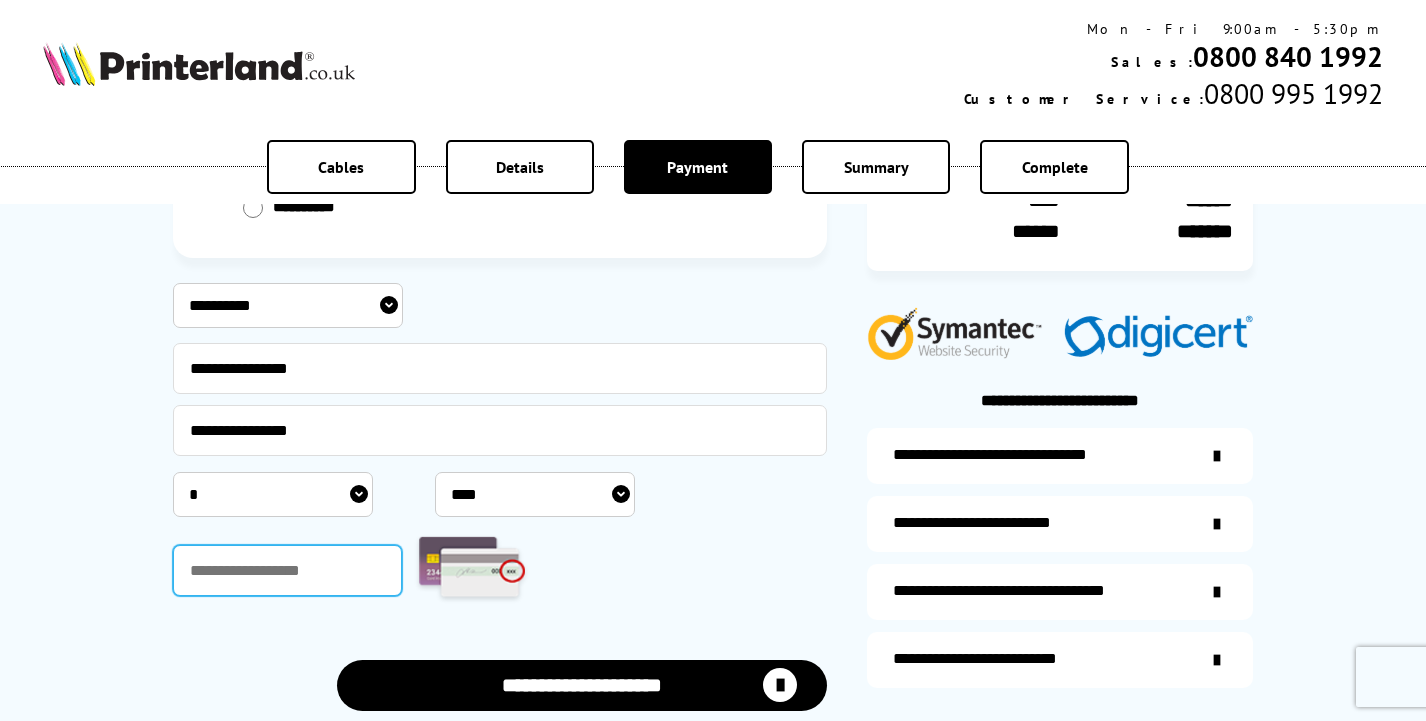 click at bounding box center [287, 570] 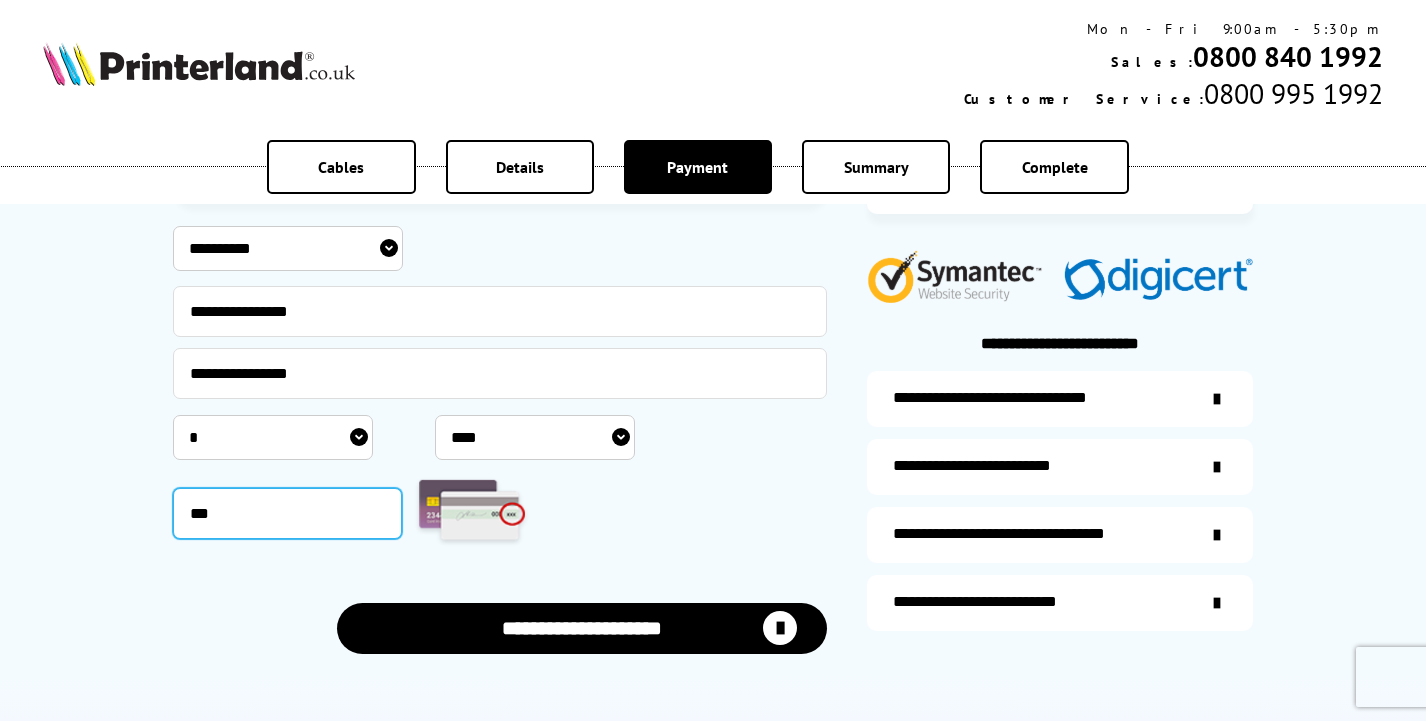 scroll, scrollTop: 403, scrollLeft: 0, axis: vertical 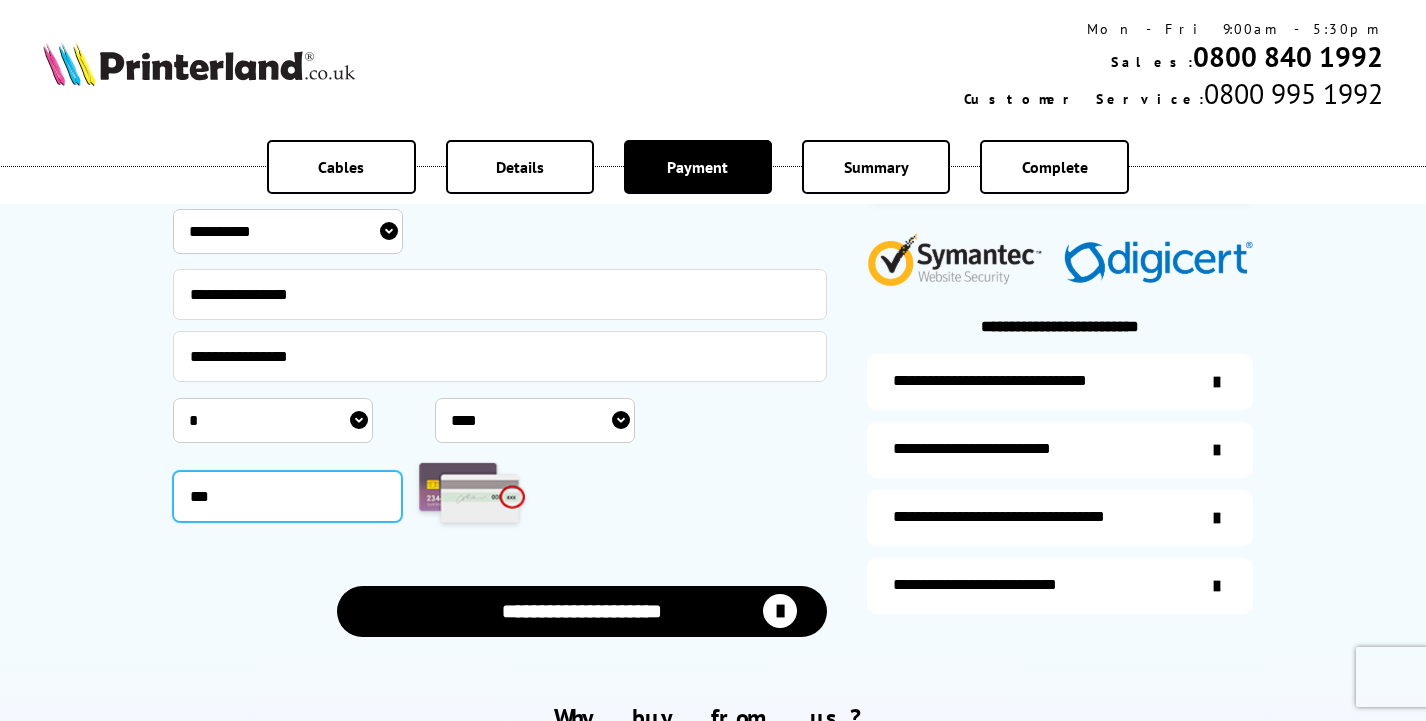 type on "***" 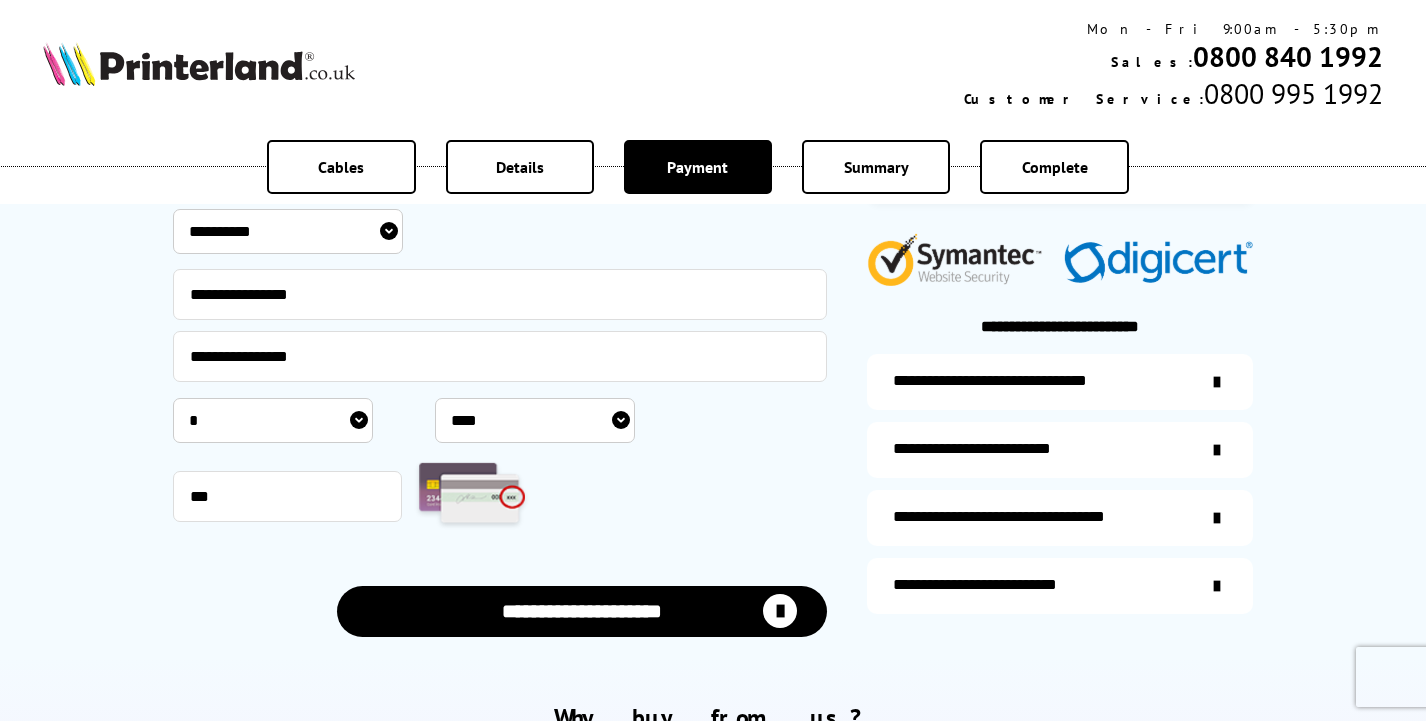 click on "**********" at bounding box center [582, 611] 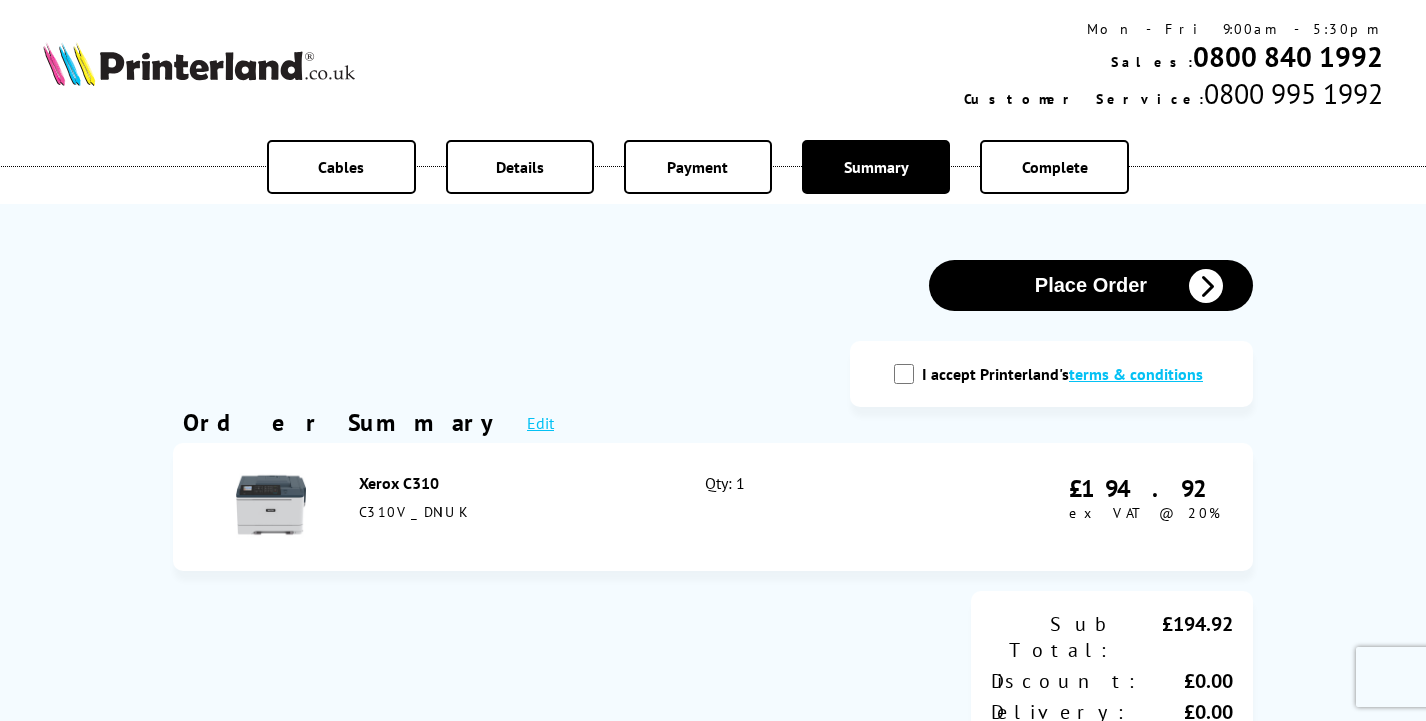 scroll, scrollTop: 0, scrollLeft: 0, axis: both 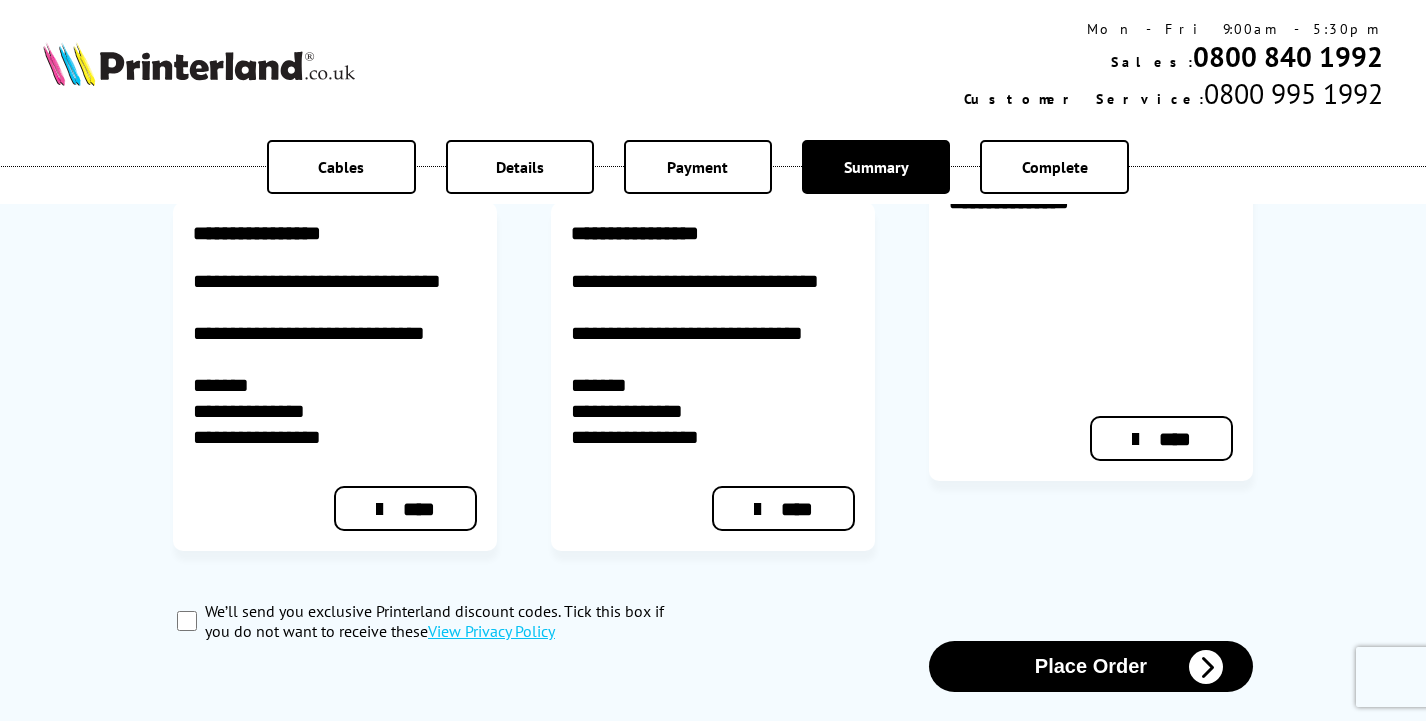 click on "Place Order" at bounding box center (1091, 666) 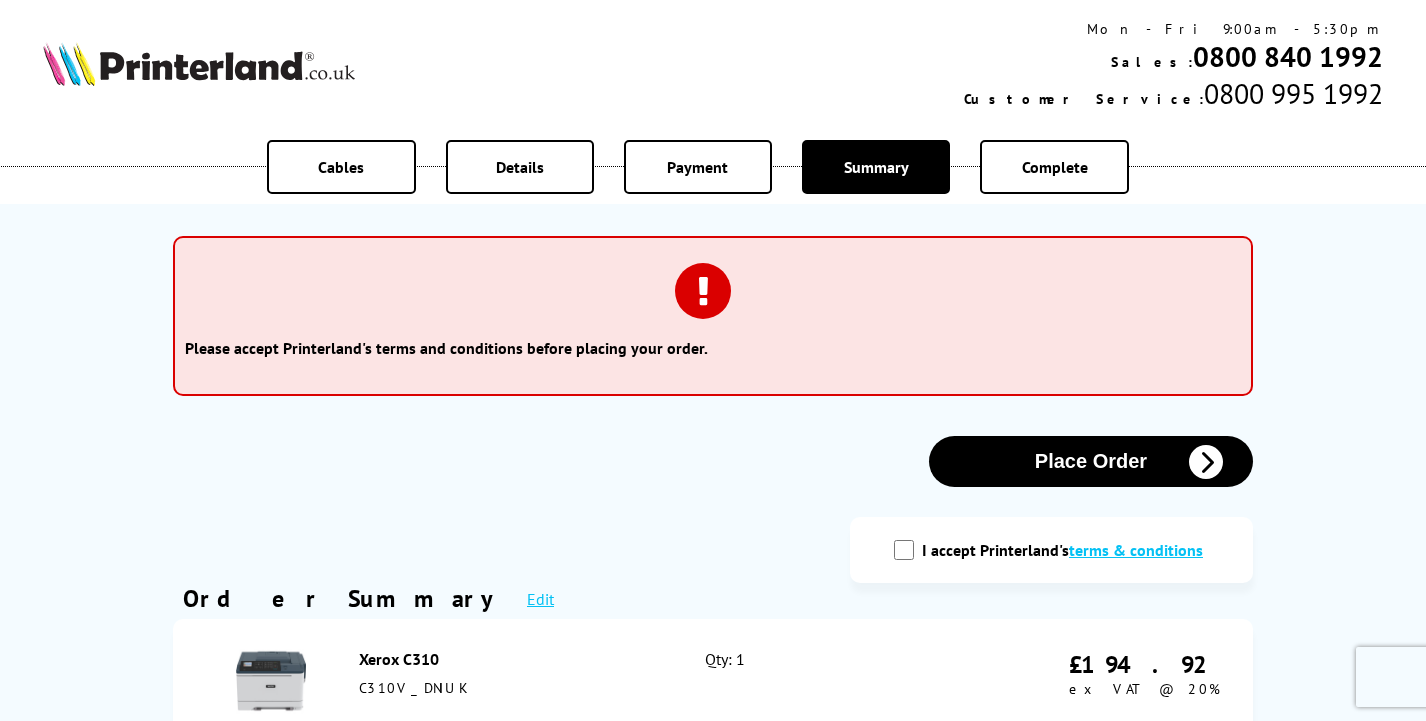 scroll, scrollTop: 0, scrollLeft: 0, axis: both 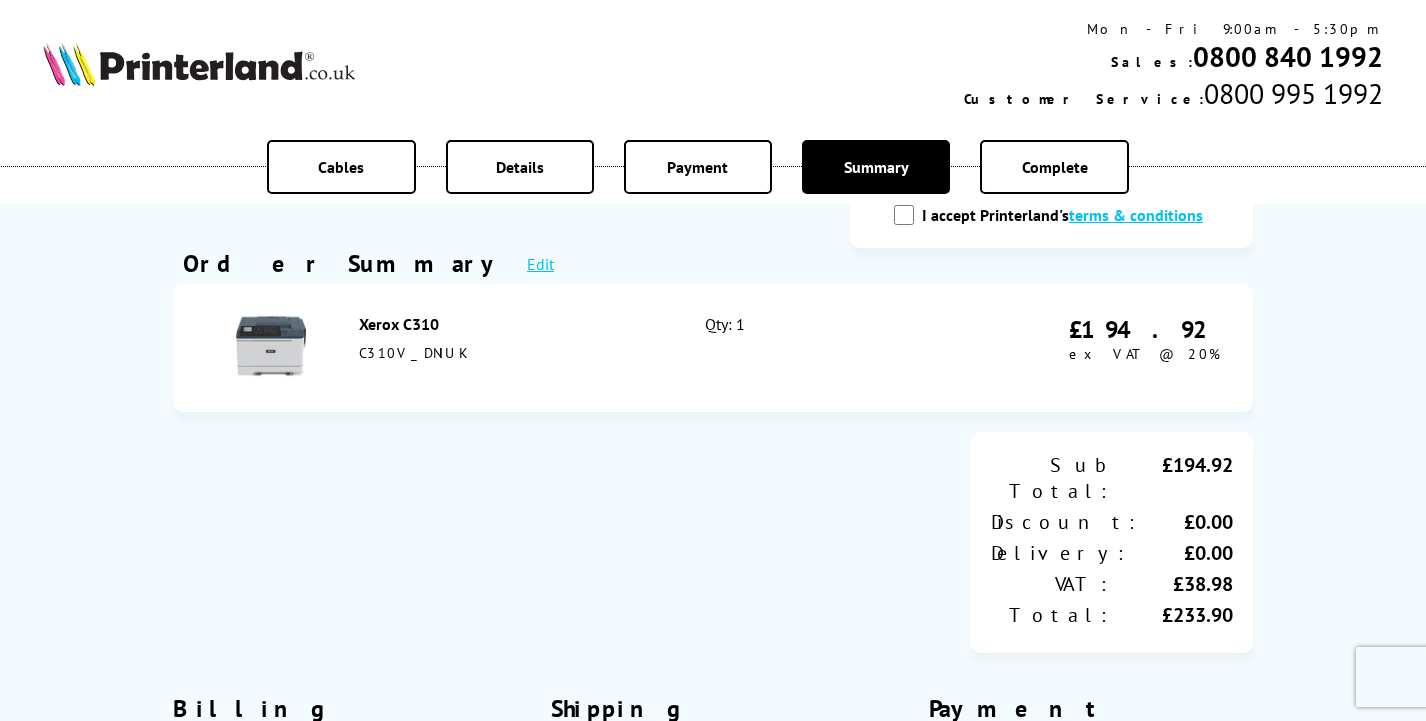 click on "I accept Printerland's  terms & conditions" at bounding box center (904, 215) 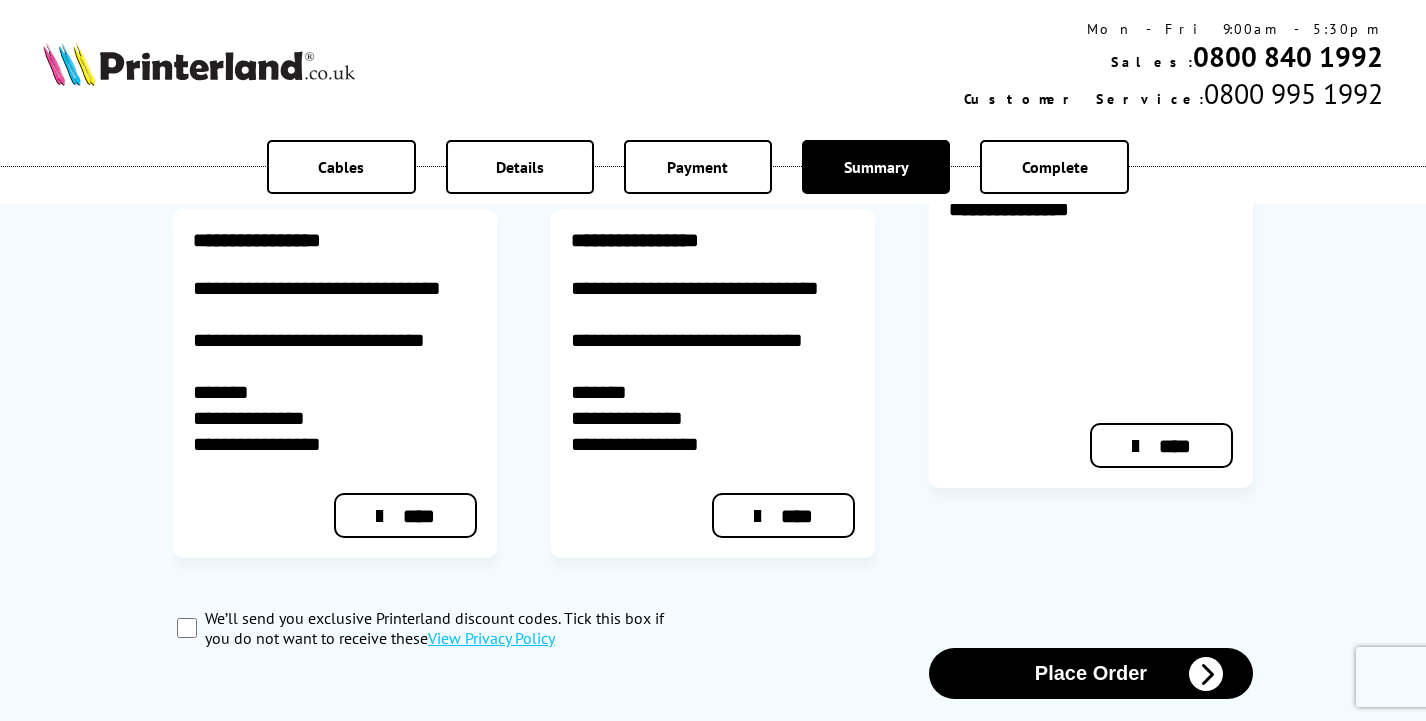 scroll, scrollTop: 897, scrollLeft: 0, axis: vertical 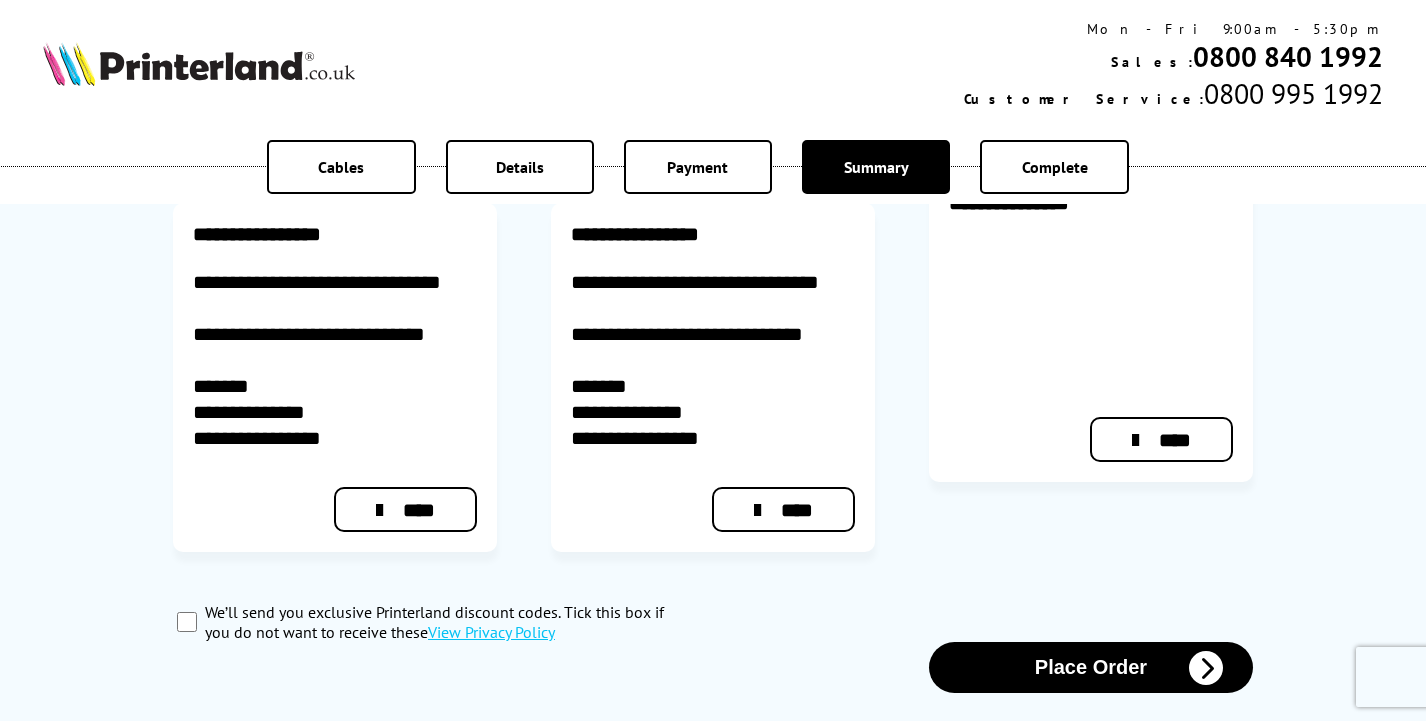 click on "Place Order" at bounding box center [1091, 667] 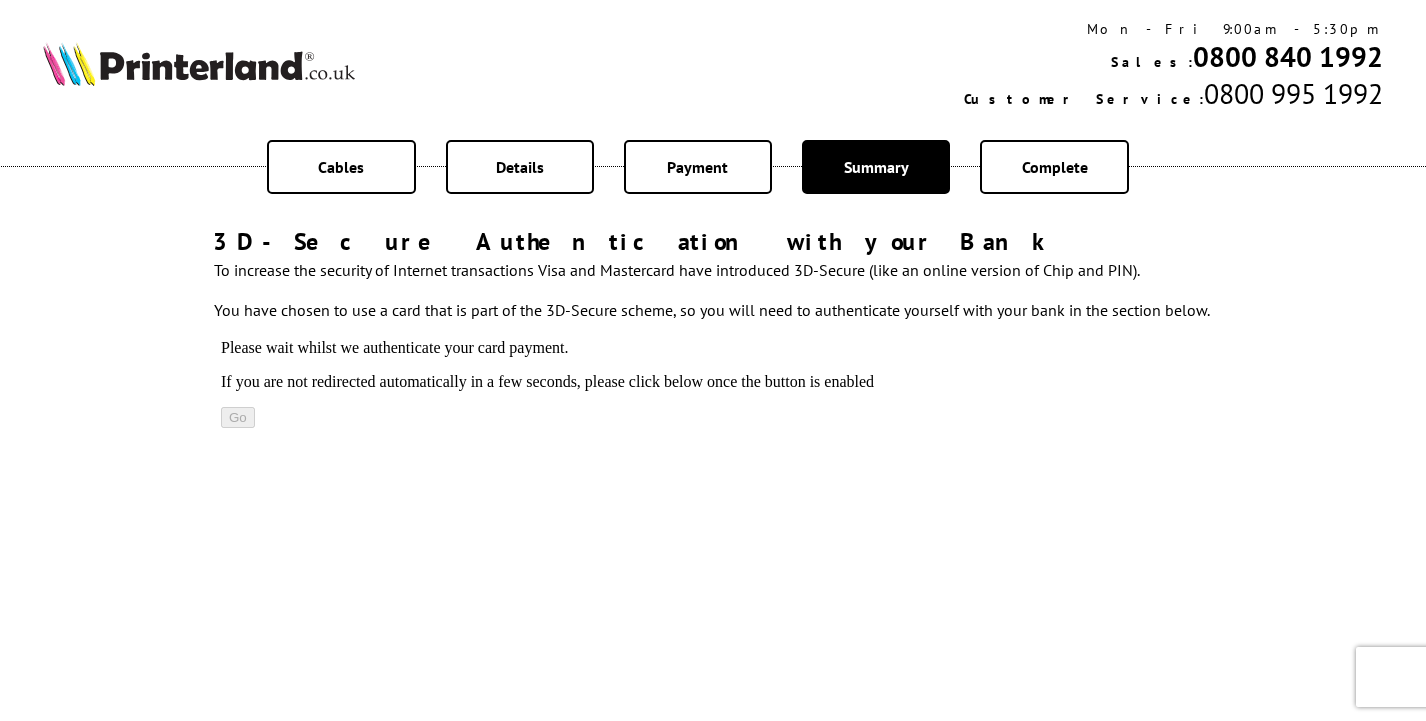 scroll, scrollTop: 0, scrollLeft: 0, axis: both 